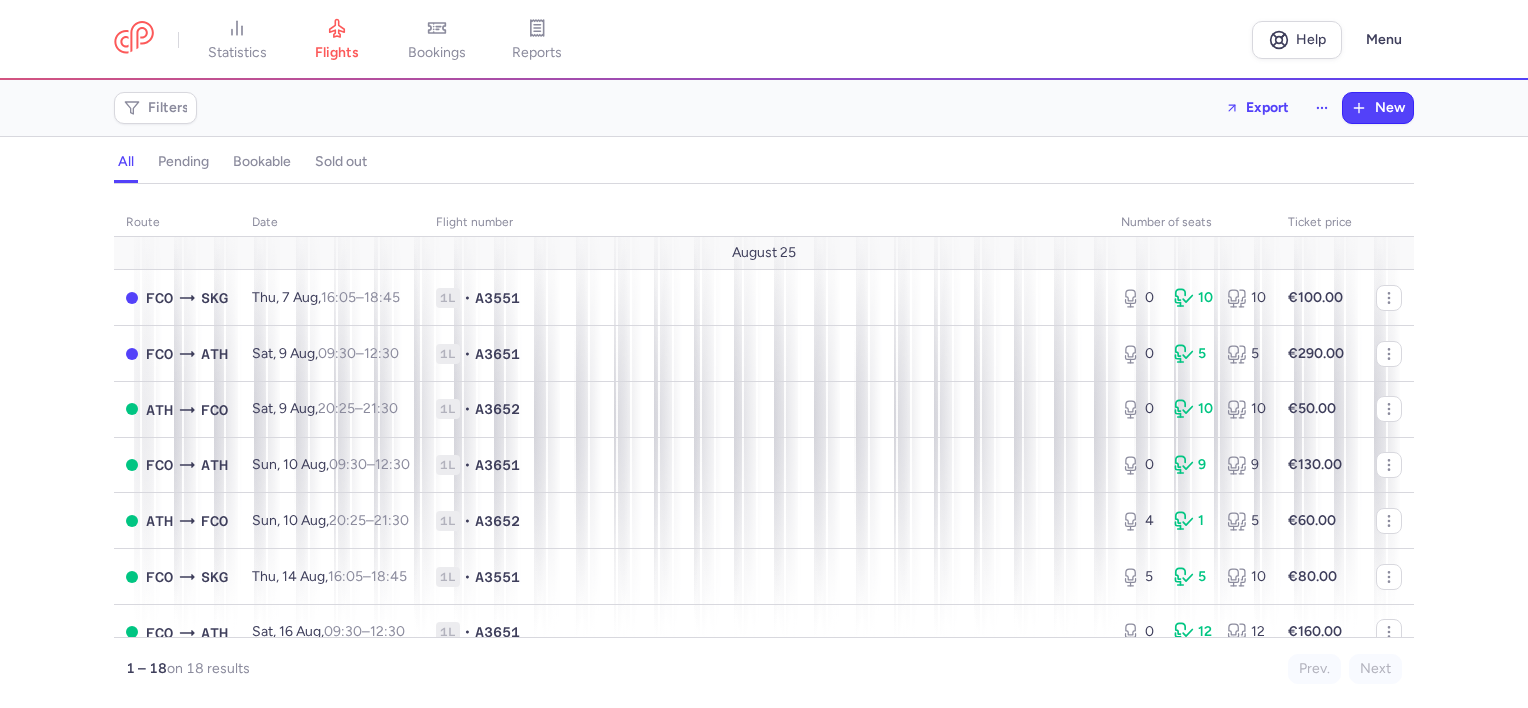 scroll, scrollTop: 0, scrollLeft: 0, axis: both 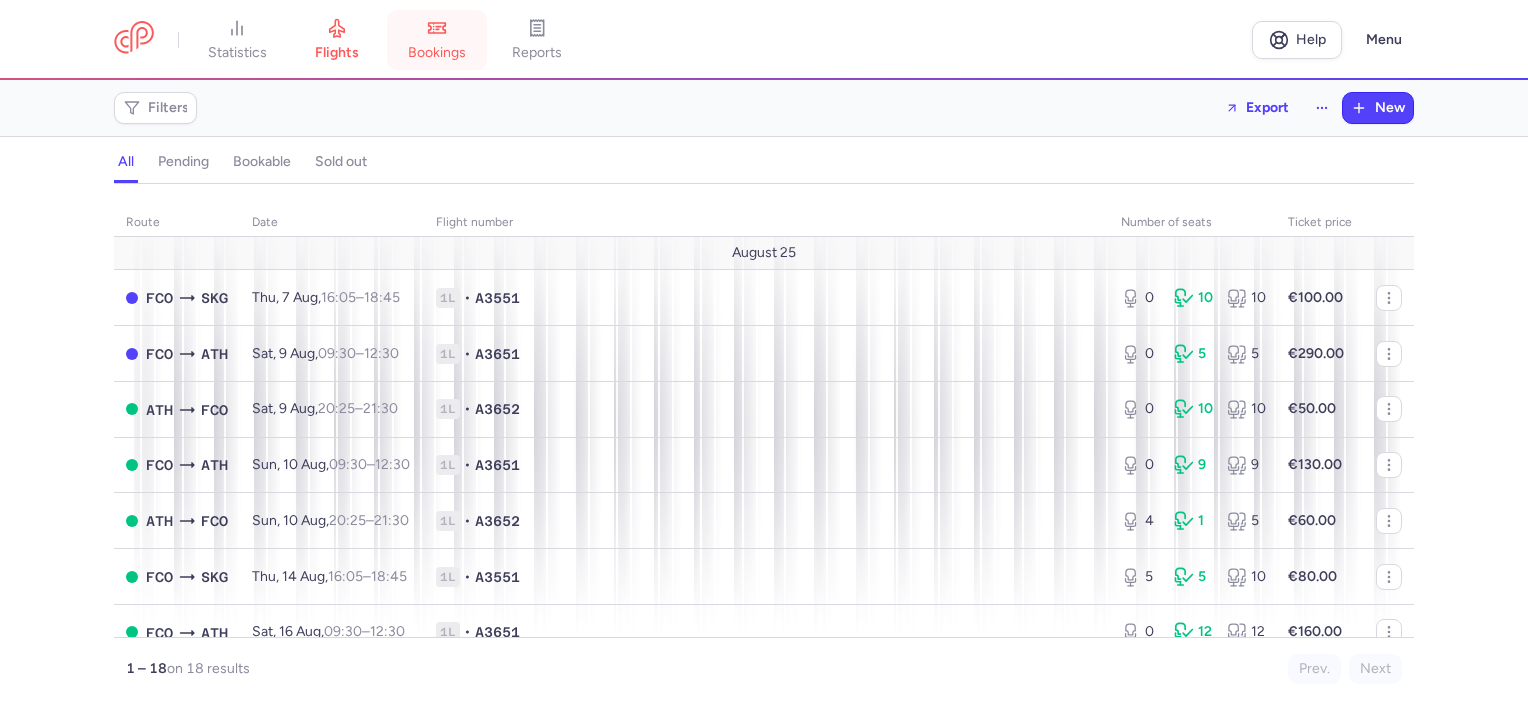 click on "bookings" at bounding box center (437, 53) 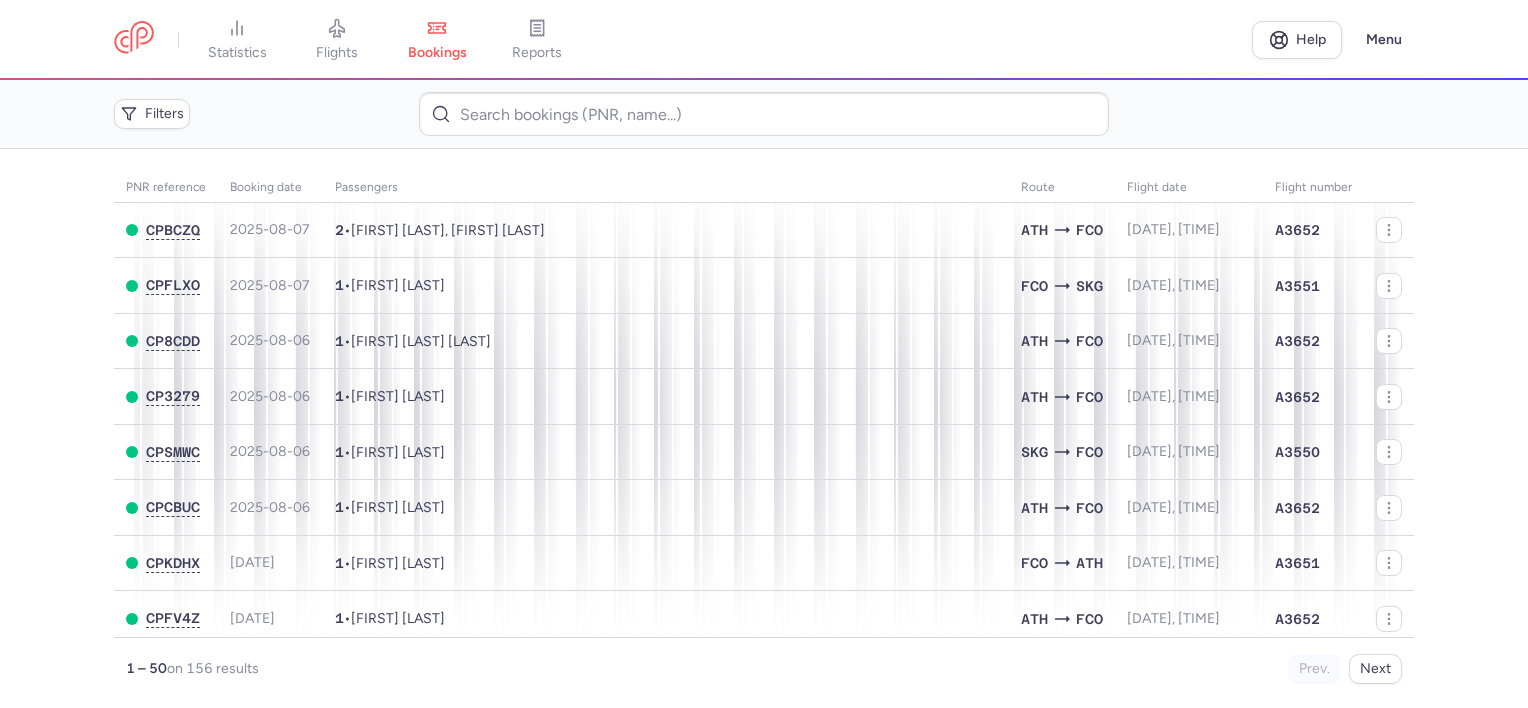 click on "PNR reference Booking date Passengers Route flight date Flight number CPCBZQ [DATE] 2 • [FIRST] [LAST], [FIRST] [LAST] ATH FCO [DATE], [TIME] A3551 CPFLXO [DATE] 1 • [FIRST] [LAST] FCO SKG [DATE], [TIME] A3551 CP8CDD [DATE] 1 • [FIRST] [LAST] ATH FCO [DATE], [TIME] A3652 CP3279 [DATE] 1 • [FIRST] [LAST] ATH FCO [DATE], [TIME] A3652 CPSMWC [DATE] 1 • [FIRST] [LAST] SKG FCO [DATE], [TIME] A3550 CPCBUC [DATE] 1 • [FIRST] [LAST] ATH FCO [DATE], [TIME] A3652 CPKDHX [DATE] 1 • [FIRST] [LAST] FCO ATH [DATE], [TIME] A3651 CPFV4Z [DATE] 1 • [FIRST] [LAST] ATH FCO [DATE], [TIME] A3652 CPJX75 [DATE] 2 • [FIRST] [LAST], [FIRST] [LAST] SKG FCO [DATE], [TIME] A3550 CPAE83 [DATE] 1 • [FIRST] [LAST] ATH FCO [DATE], [TIME] A3652 CPEKQG [DATE] 1 • [FIRST] [LAST] ATH FCO [DATE], [TIME] A3652 CPPPUI [DATE] 1 • ATH FCO A3652 1" at bounding box center [764, 428] 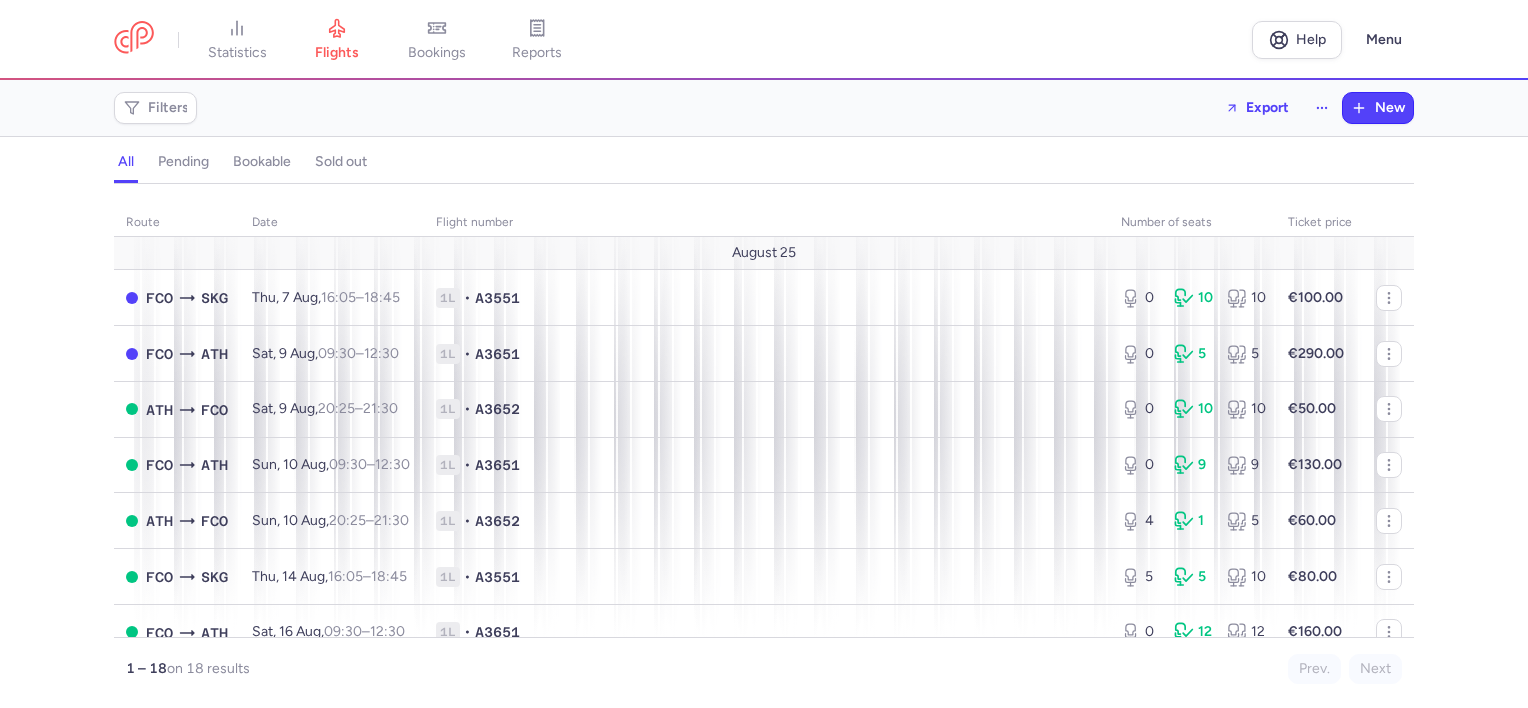 scroll, scrollTop: 0, scrollLeft: 0, axis: both 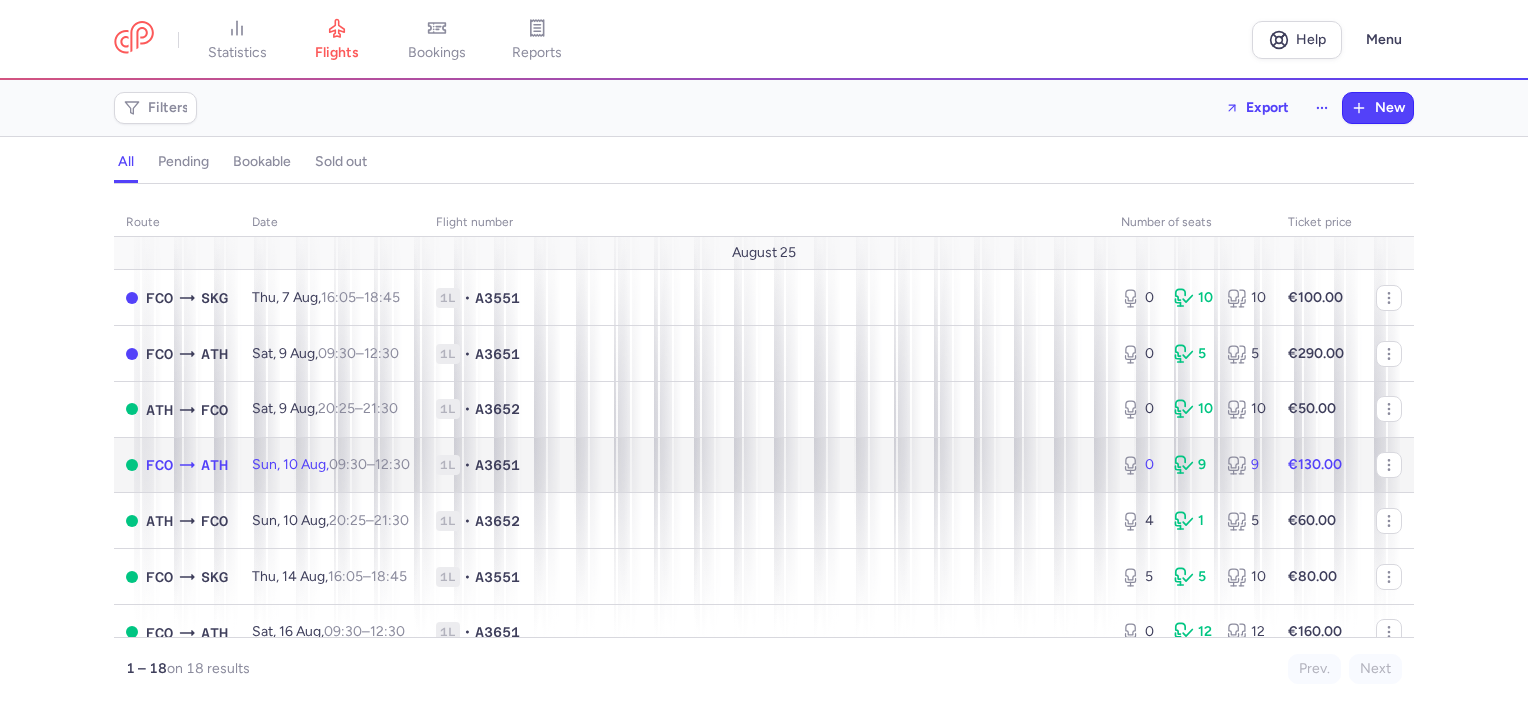 click on "[DAY], [MONTH] [DAY], [TIME] – [TIME] +0" at bounding box center [332, 465] 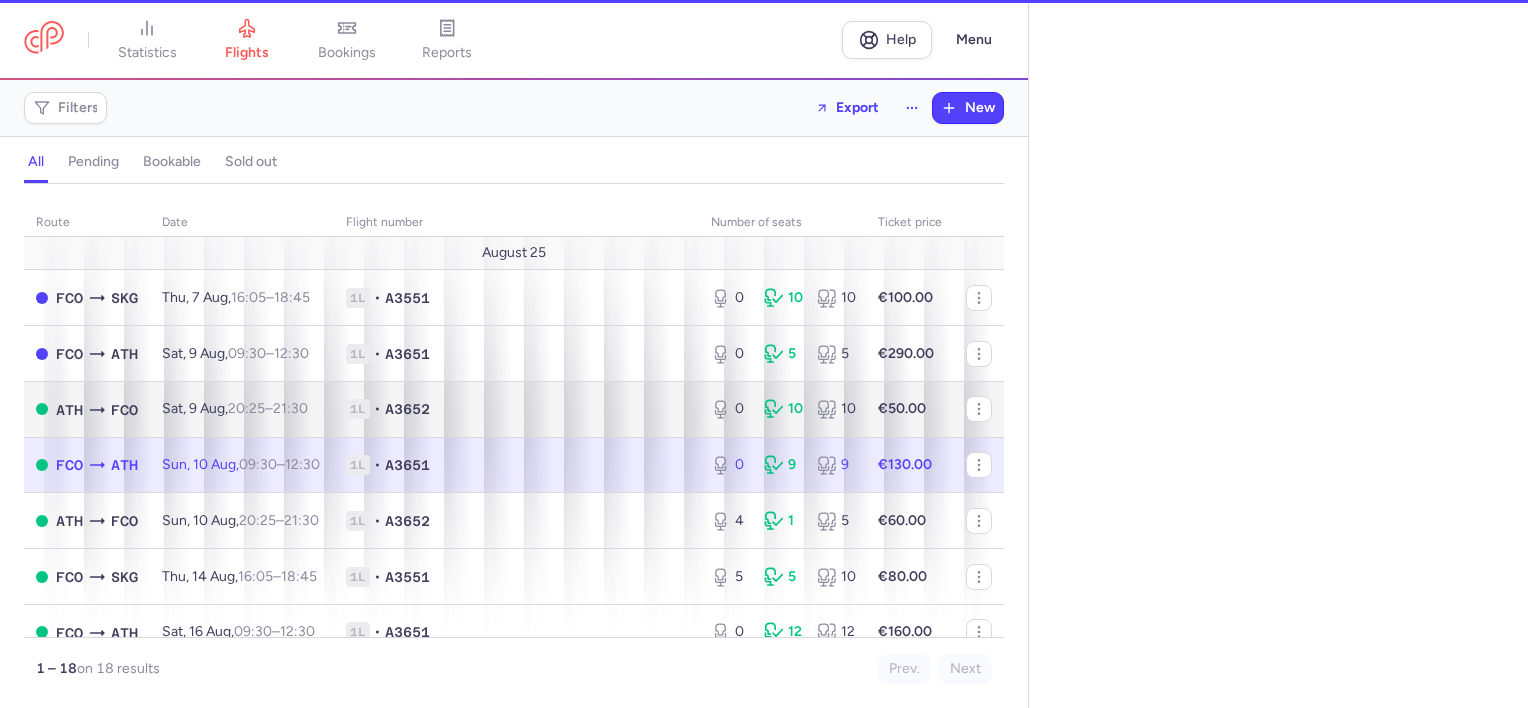 select on "days" 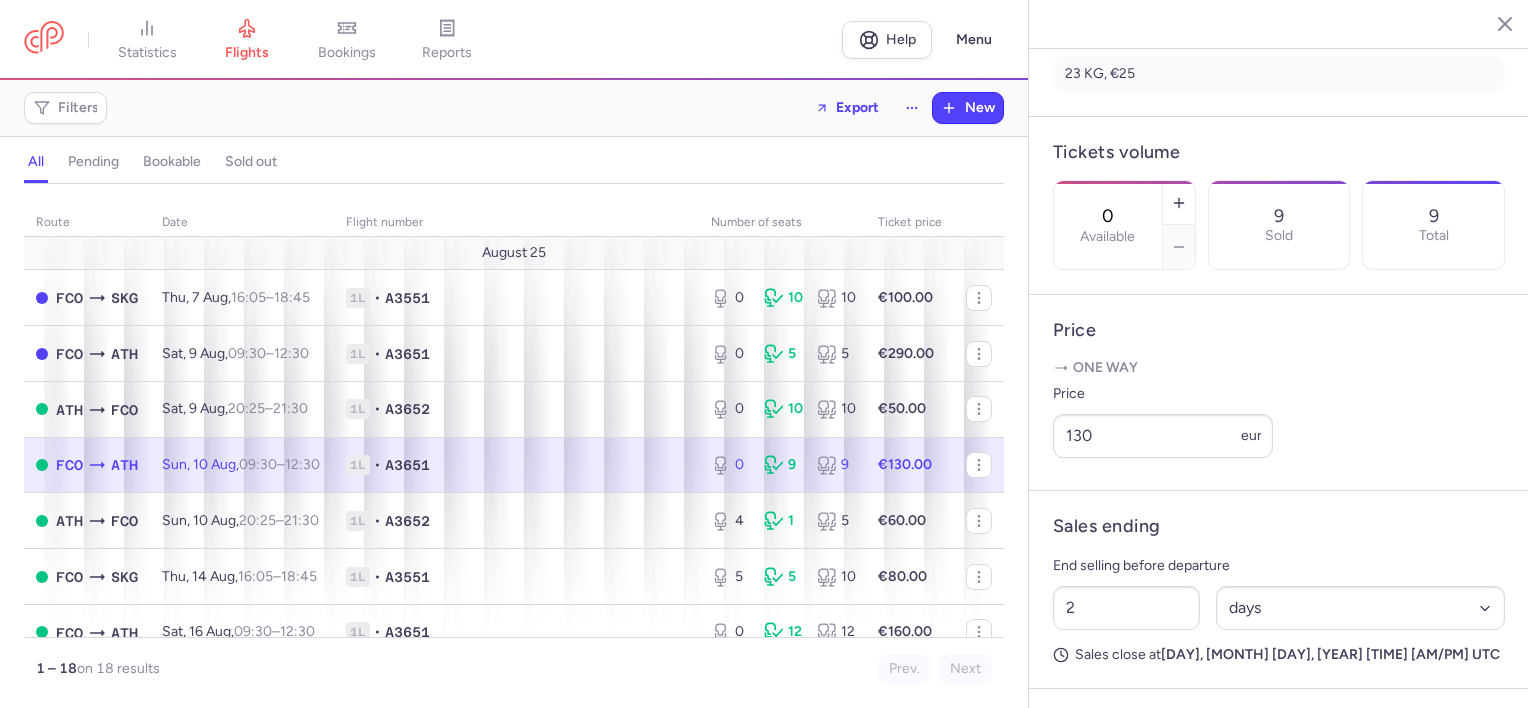 scroll, scrollTop: 500, scrollLeft: 0, axis: vertical 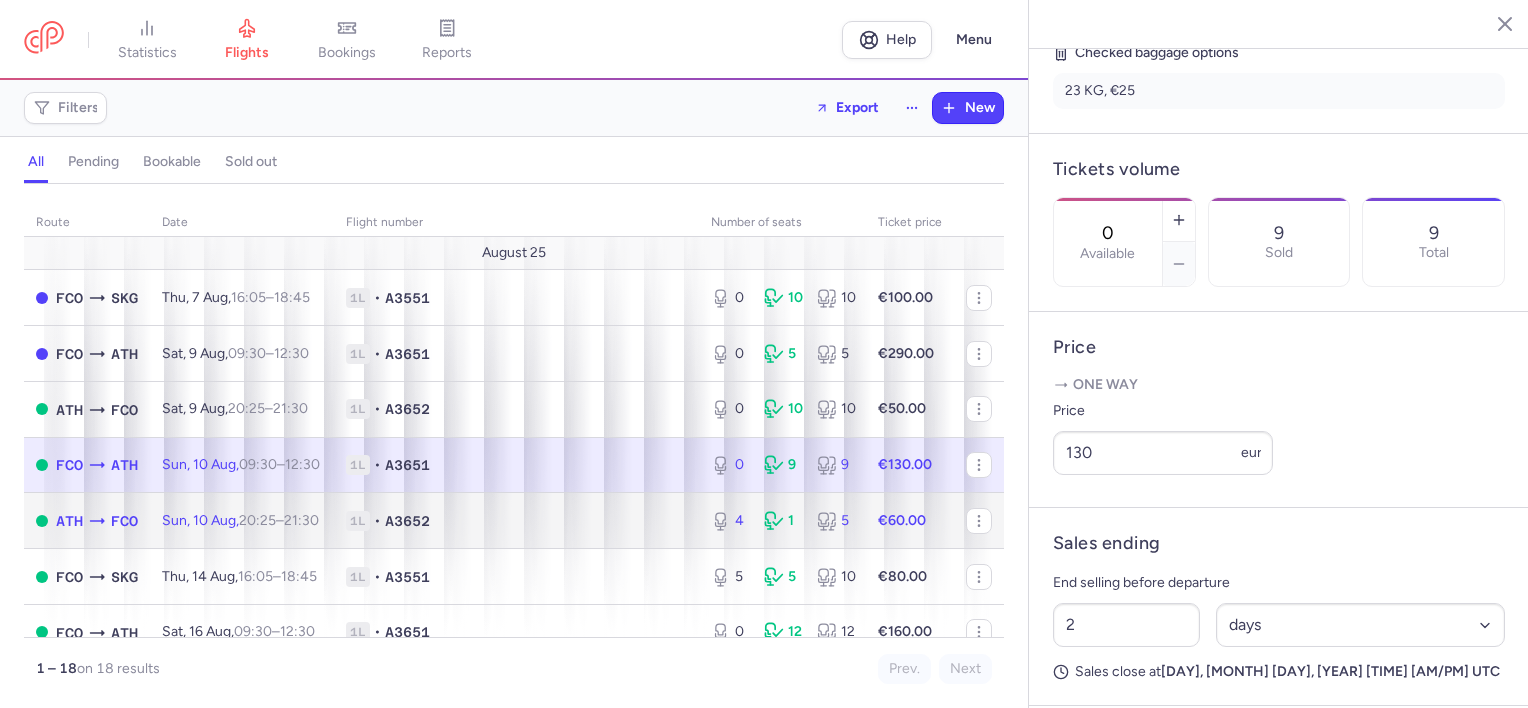 click on "1L • A3652" at bounding box center (516, 521) 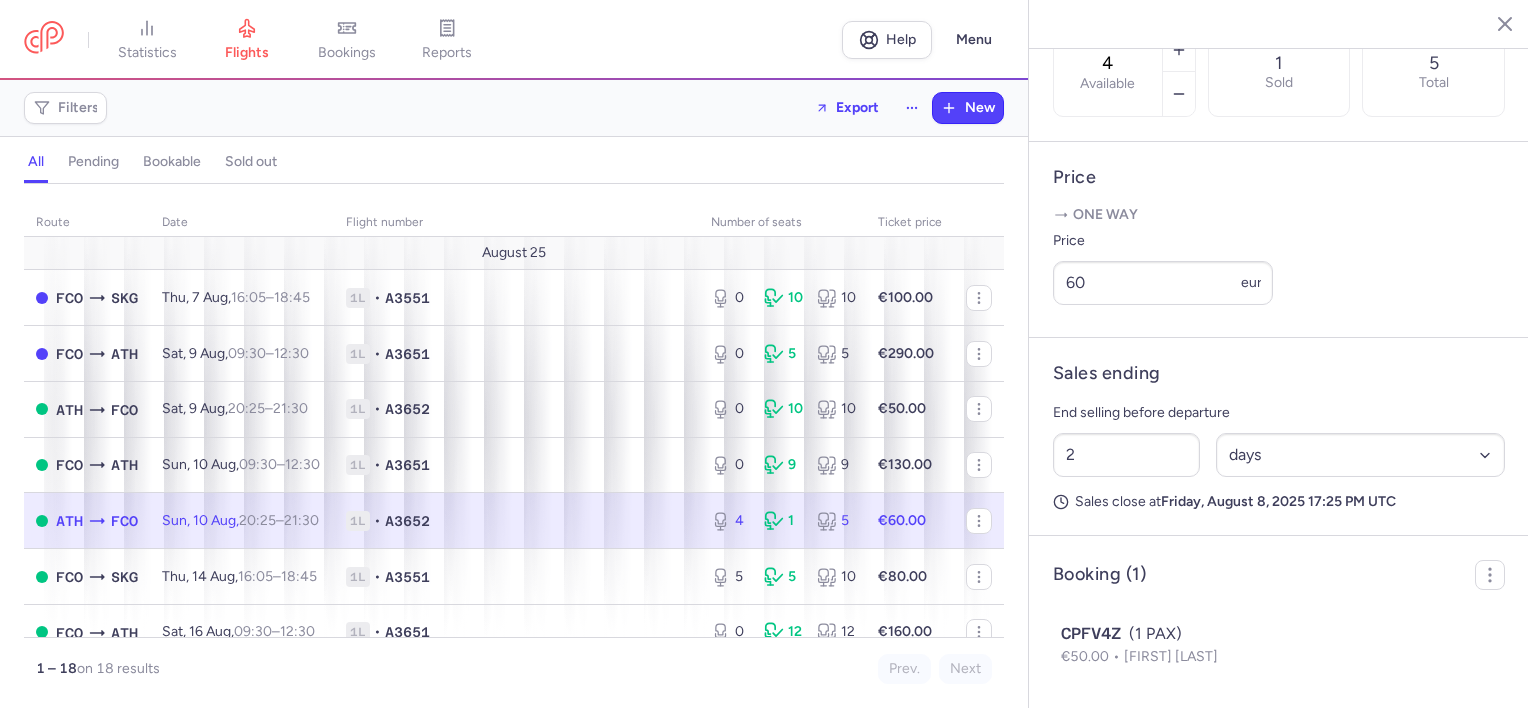 scroll, scrollTop: 722, scrollLeft: 0, axis: vertical 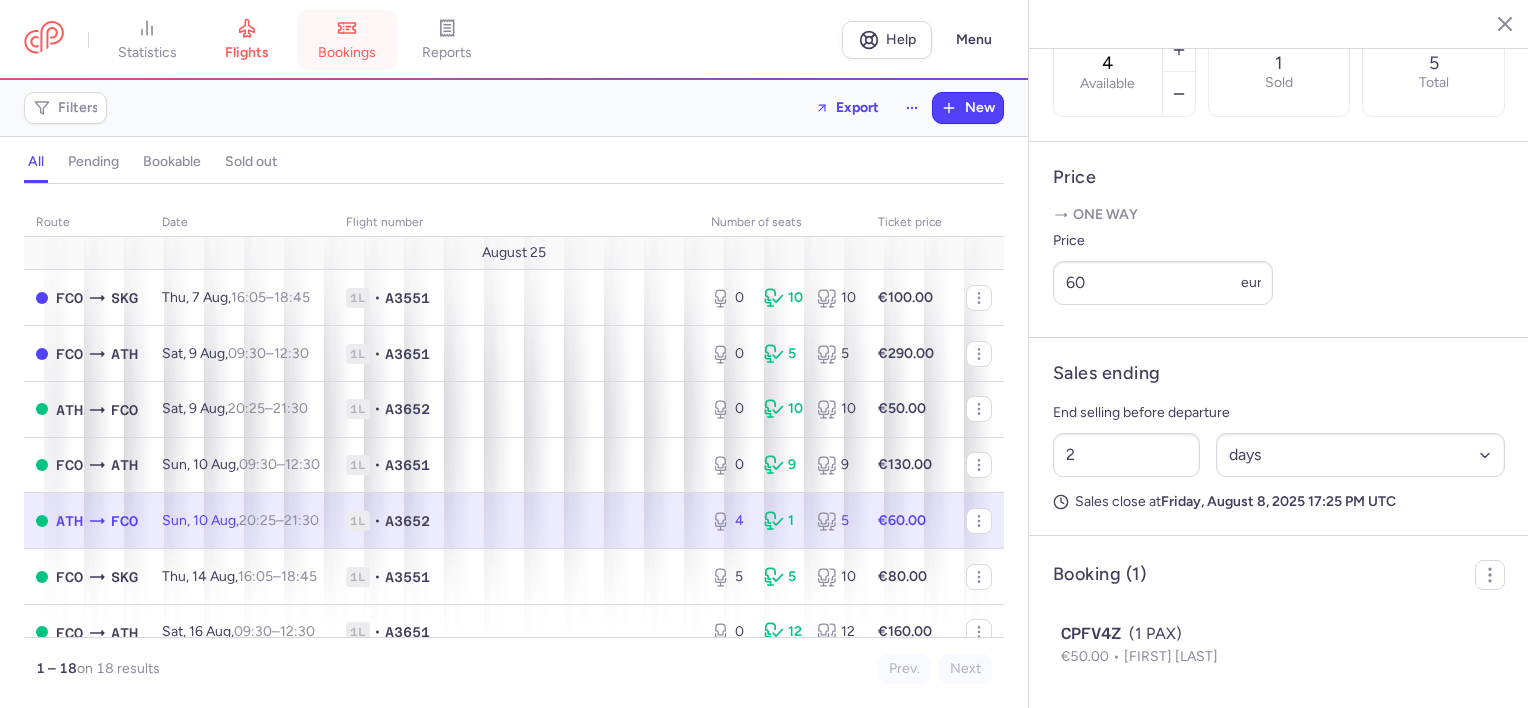 click on "bookings" at bounding box center [347, 40] 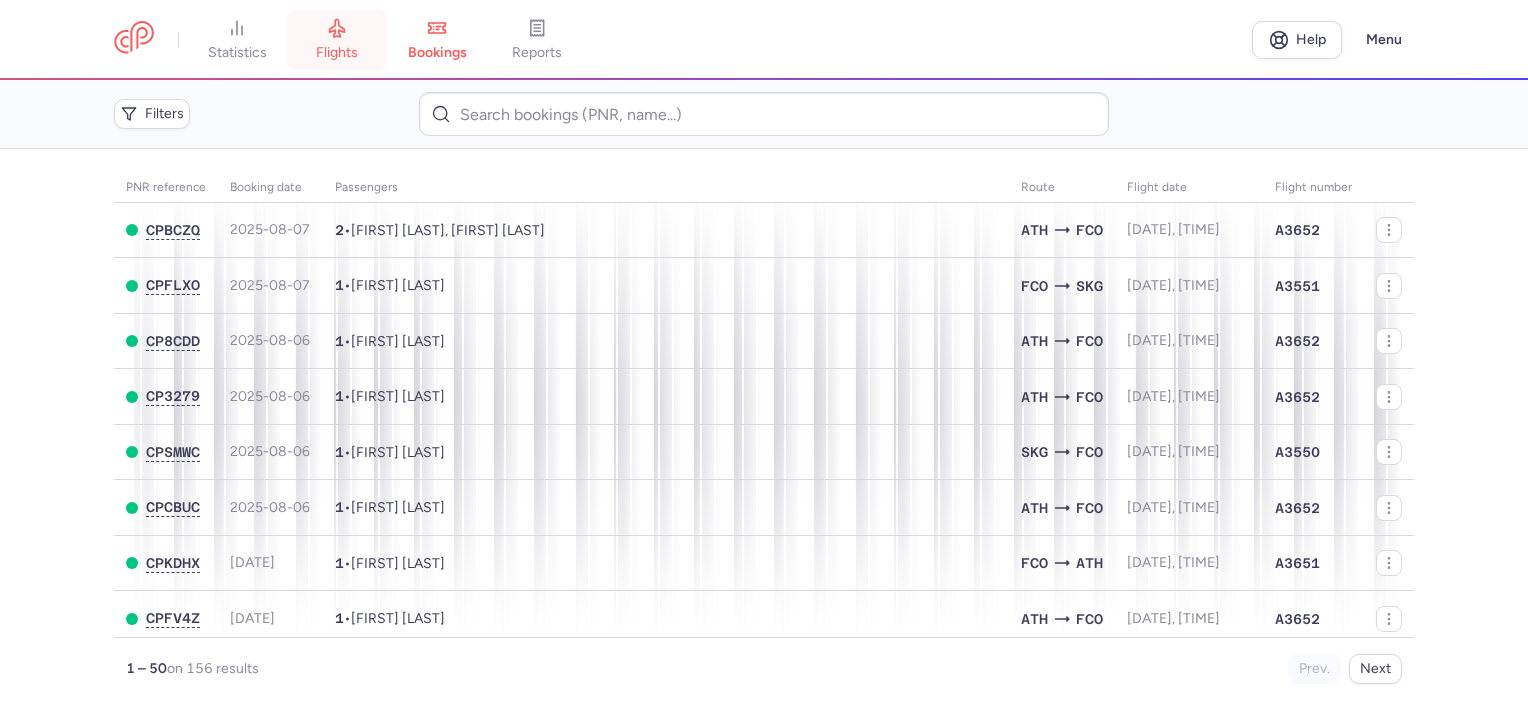 click on "flights" at bounding box center [337, 53] 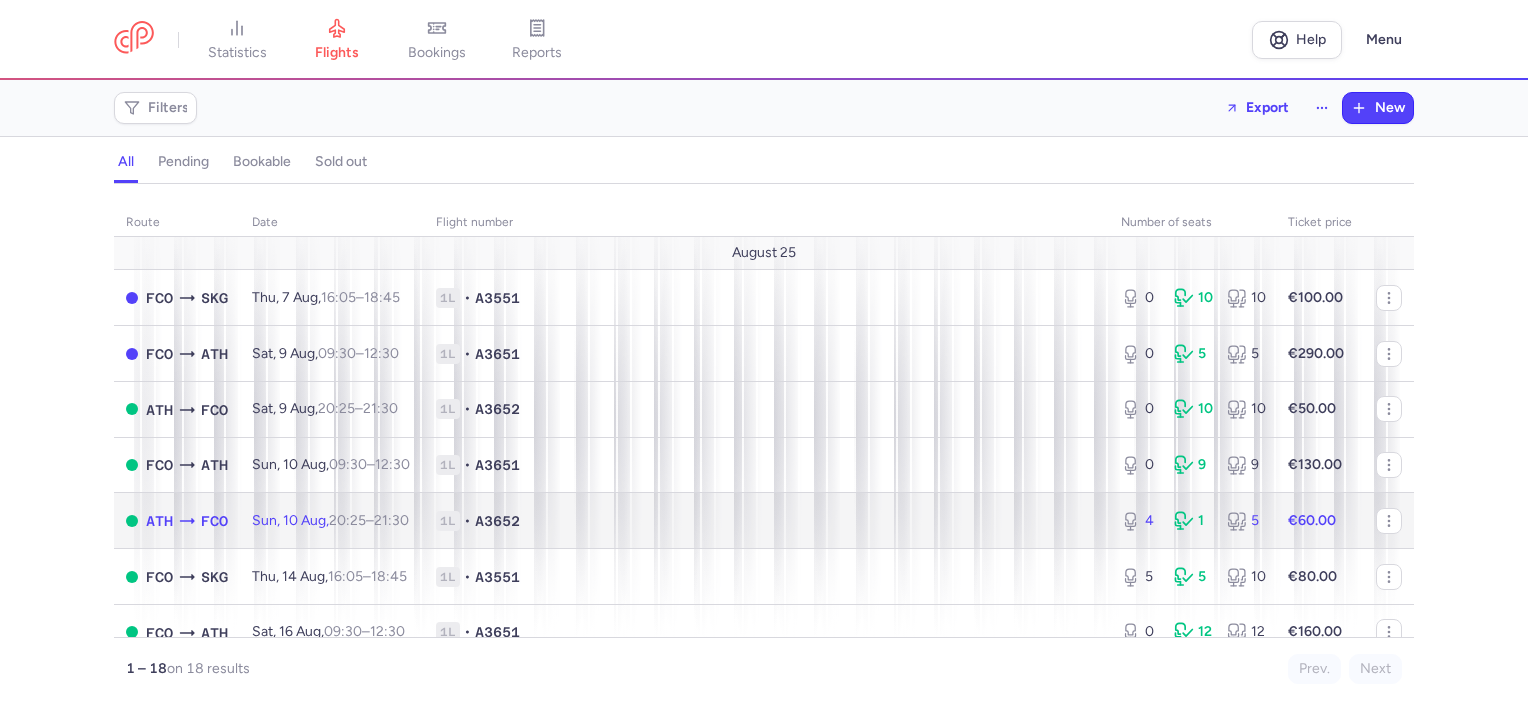 click on "1L • A3652" 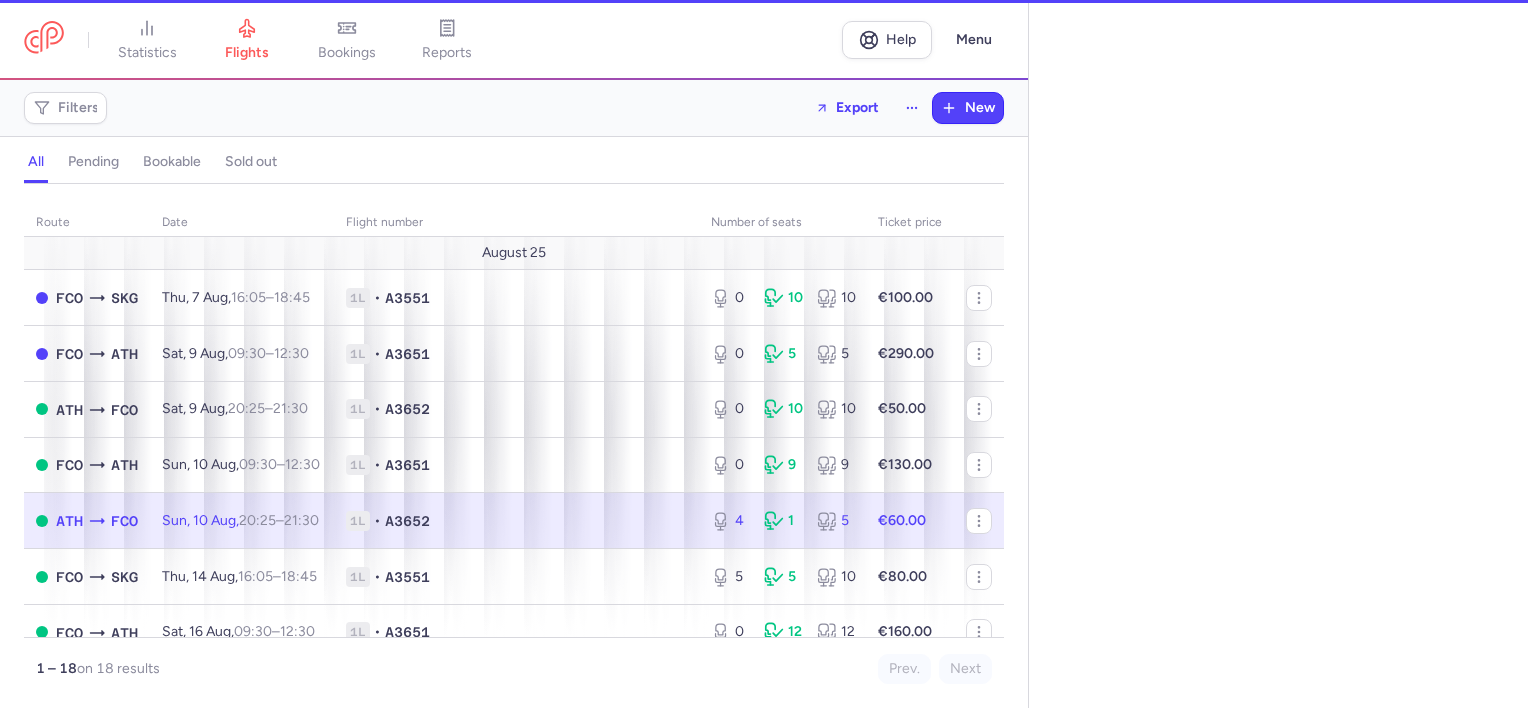 select on "days" 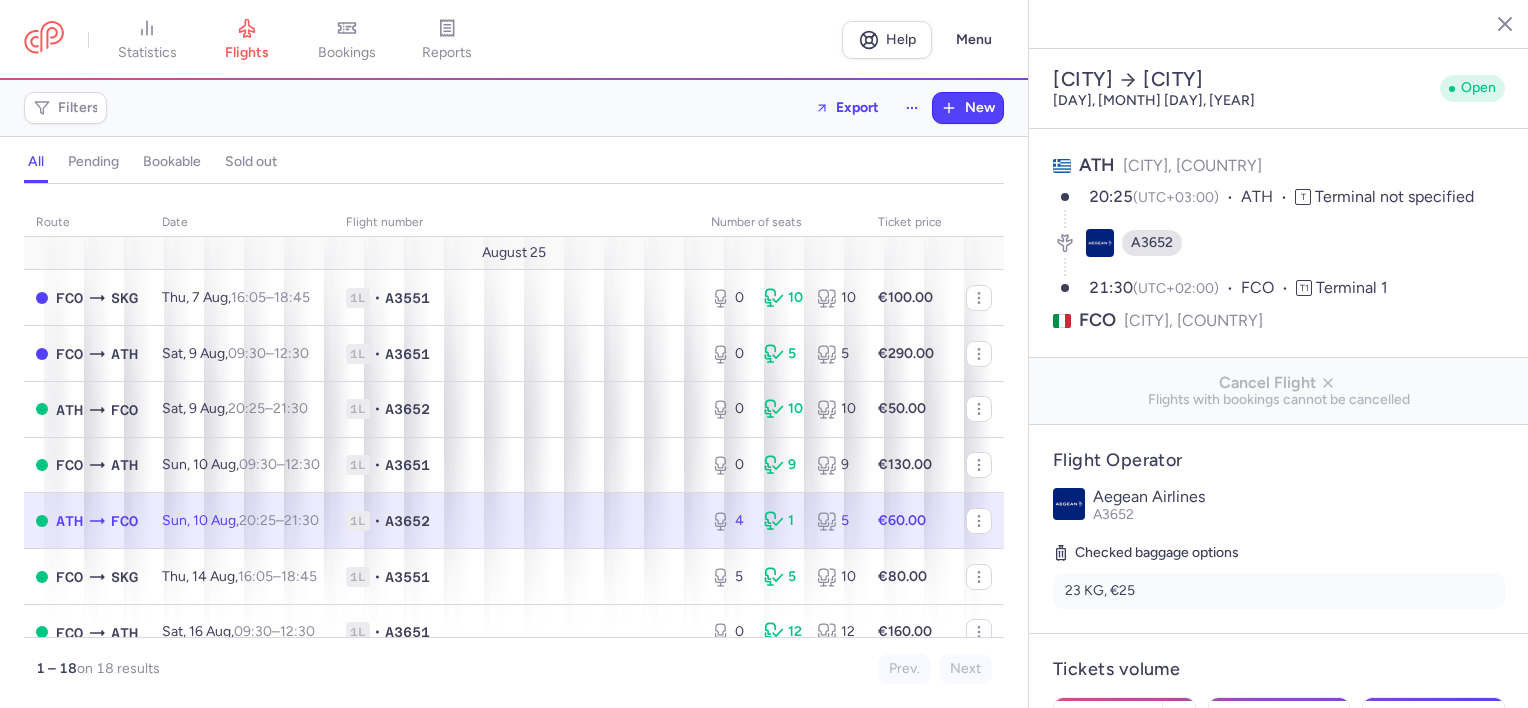 drag, startPoint x: 1284, startPoint y: 448, endPoint x: 413, endPoint y: 145, distance: 922.1985 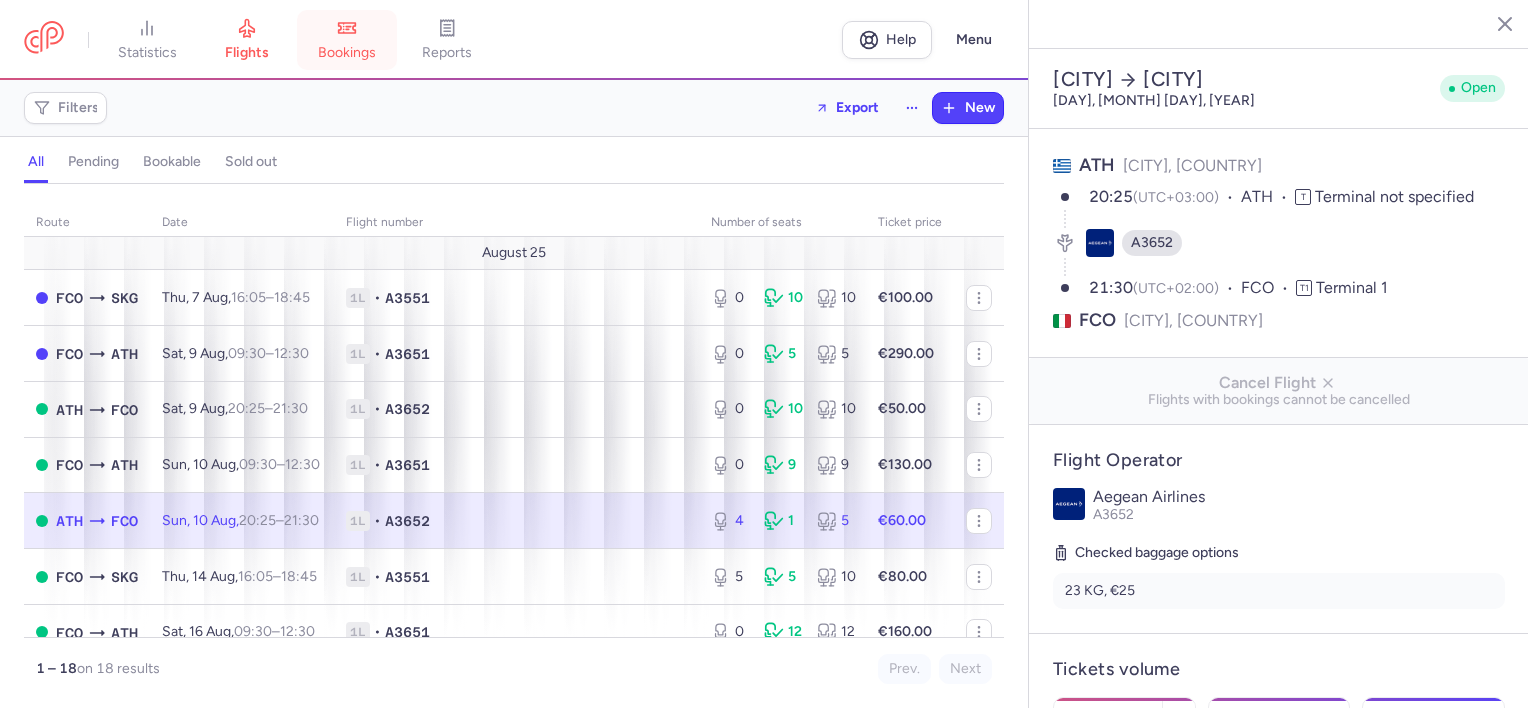 click on "bookings" at bounding box center [347, 40] 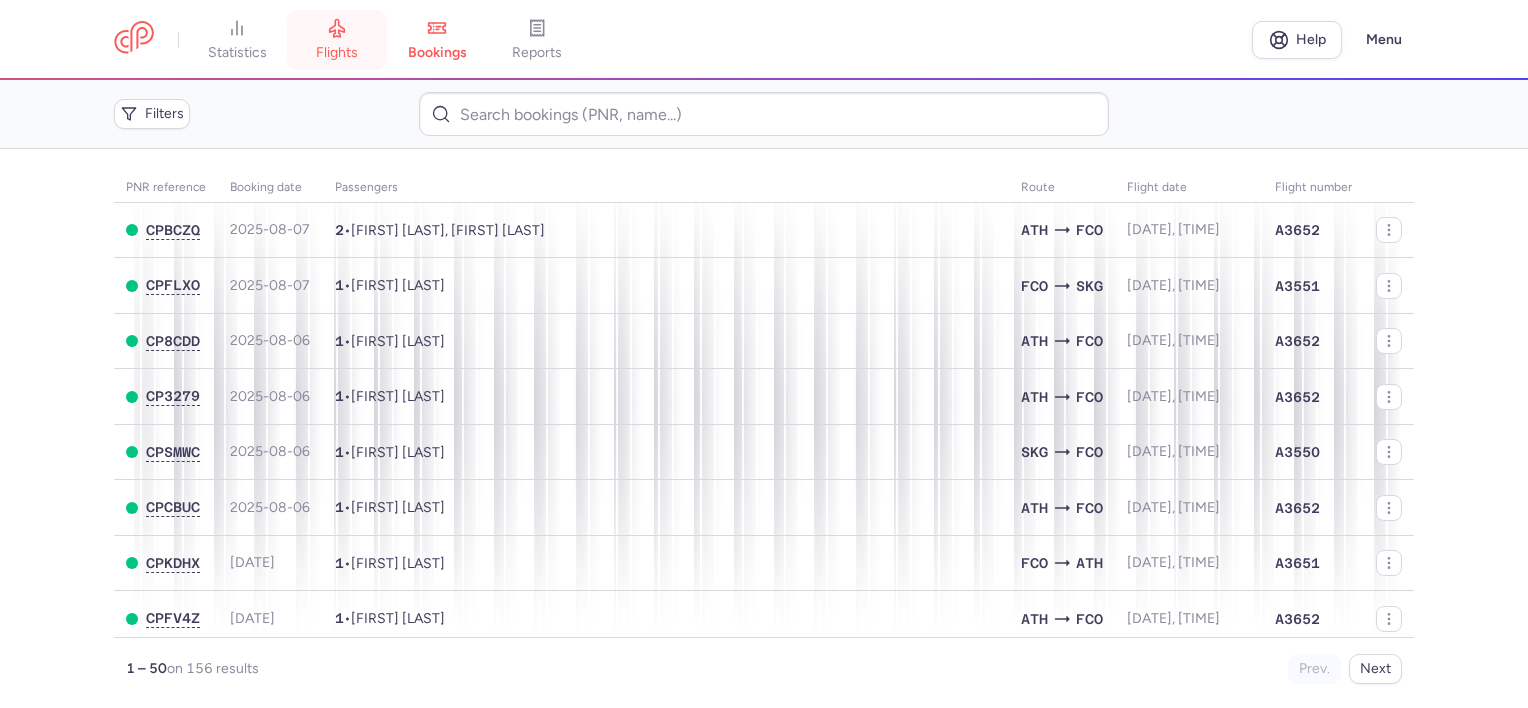 click on "flights" at bounding box center (337, 53) 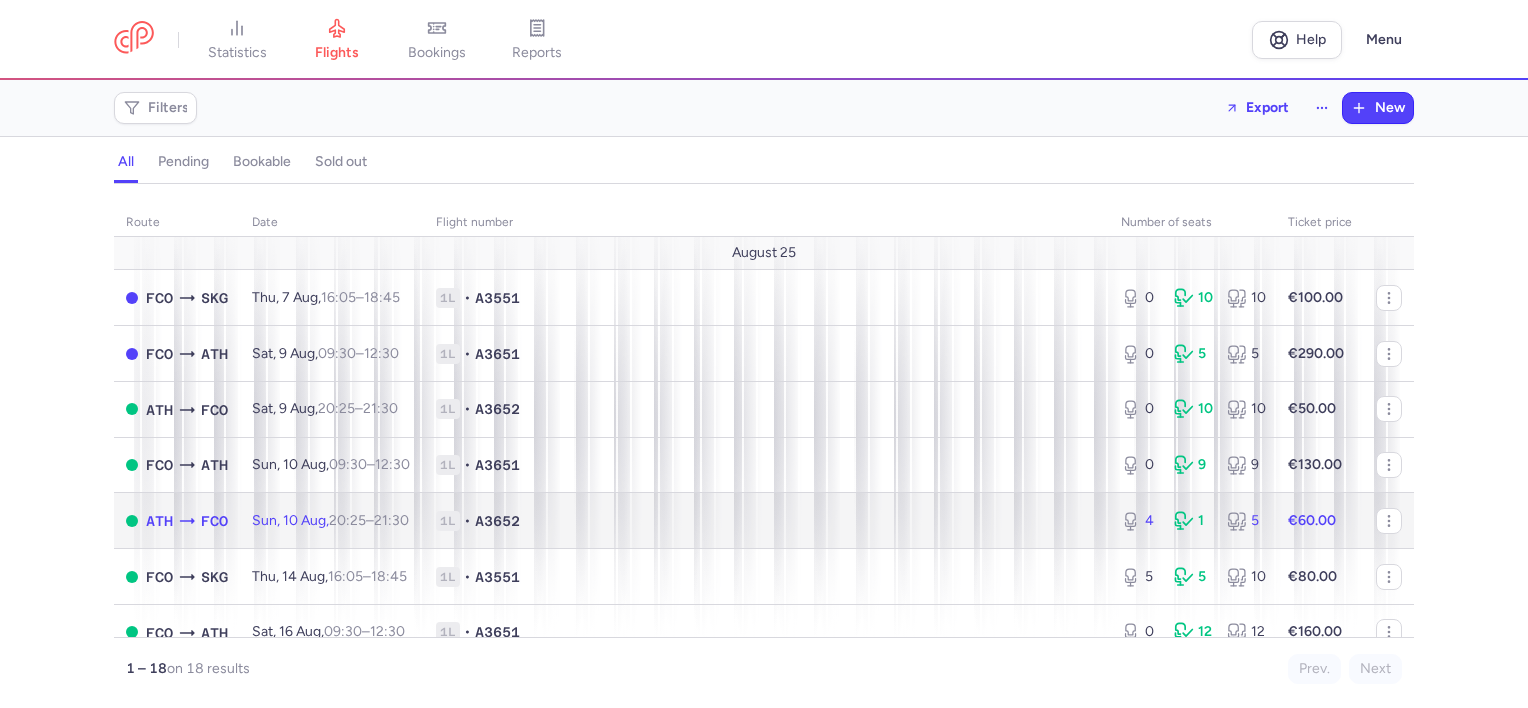 click on "[DAY], [MONTH] [DAY], [TIME] – [TIME] +0" 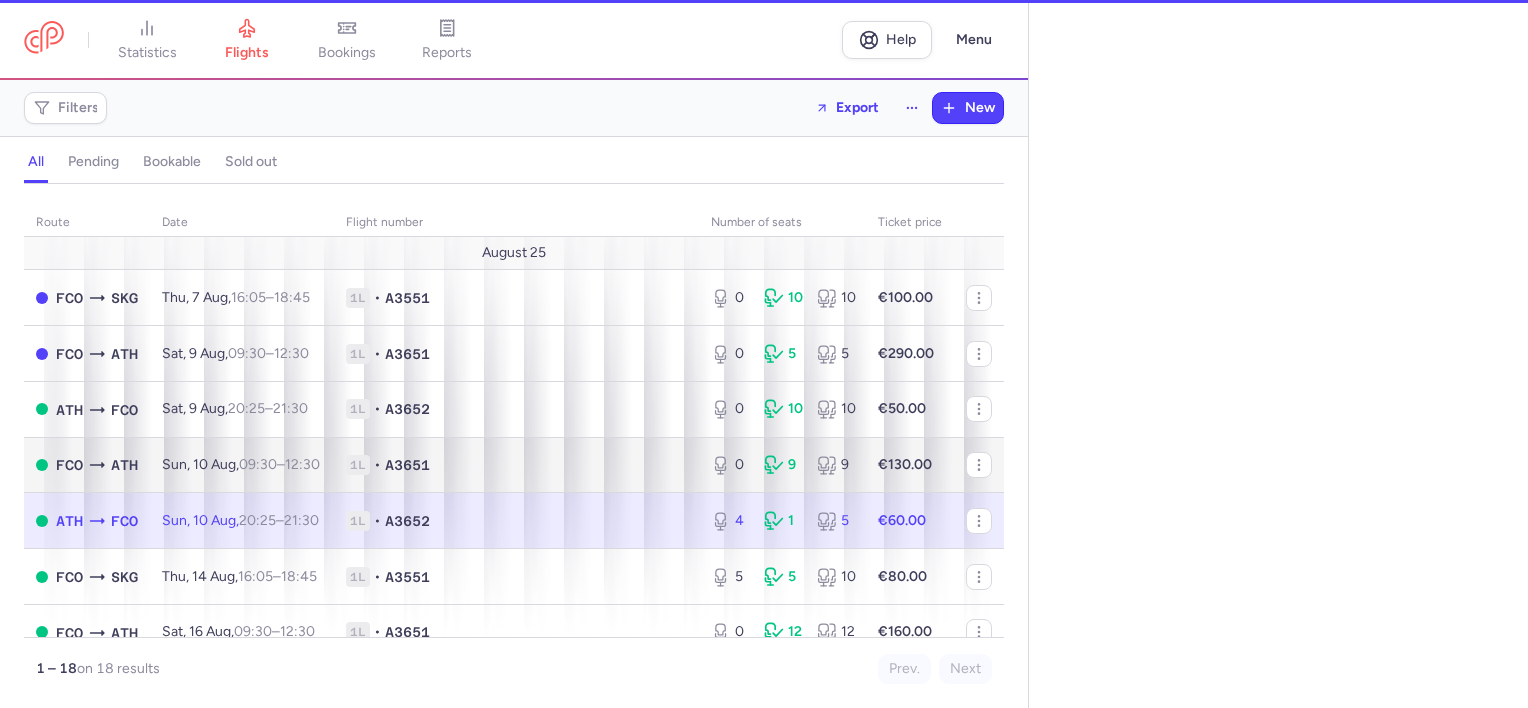 select on "days" 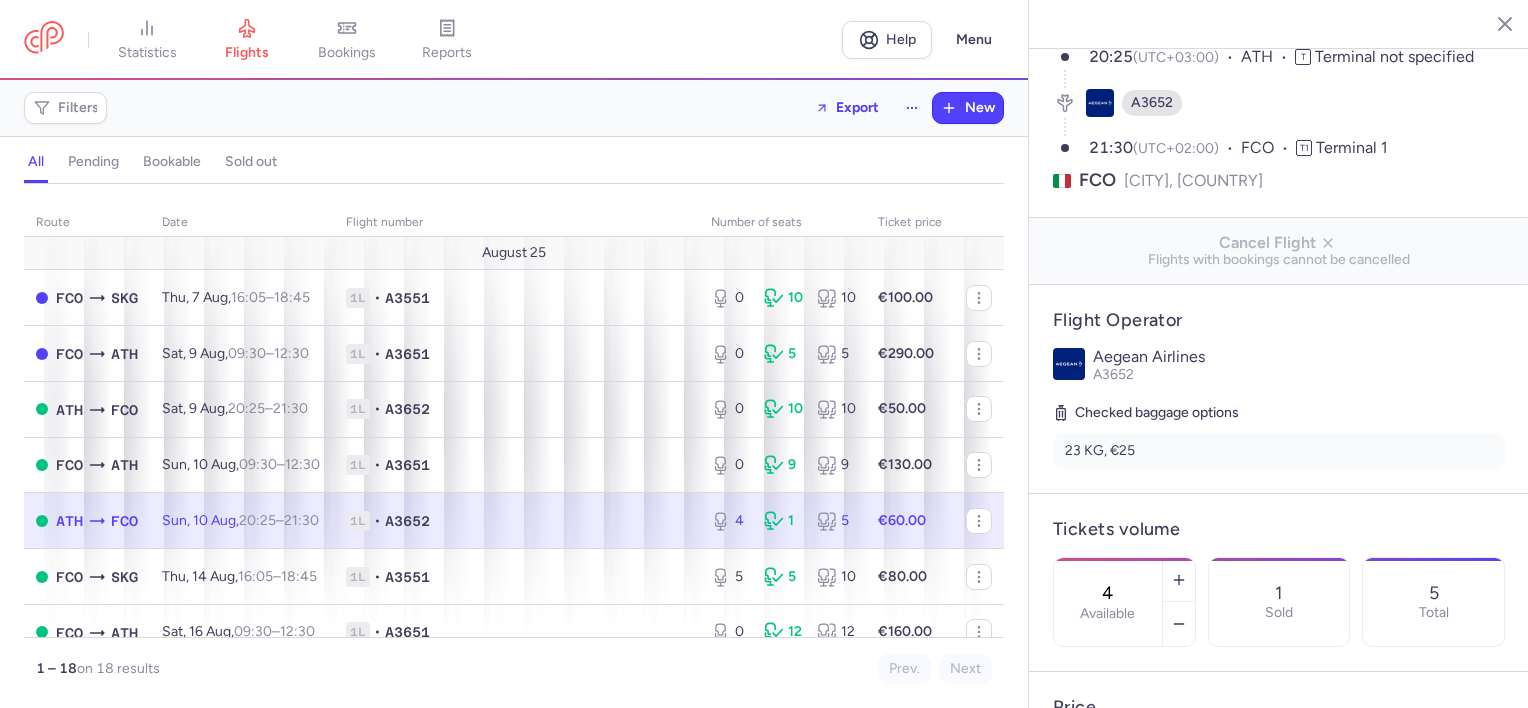 scroll, scrollTop: 400, scrollLeft: 0, axis: vertical 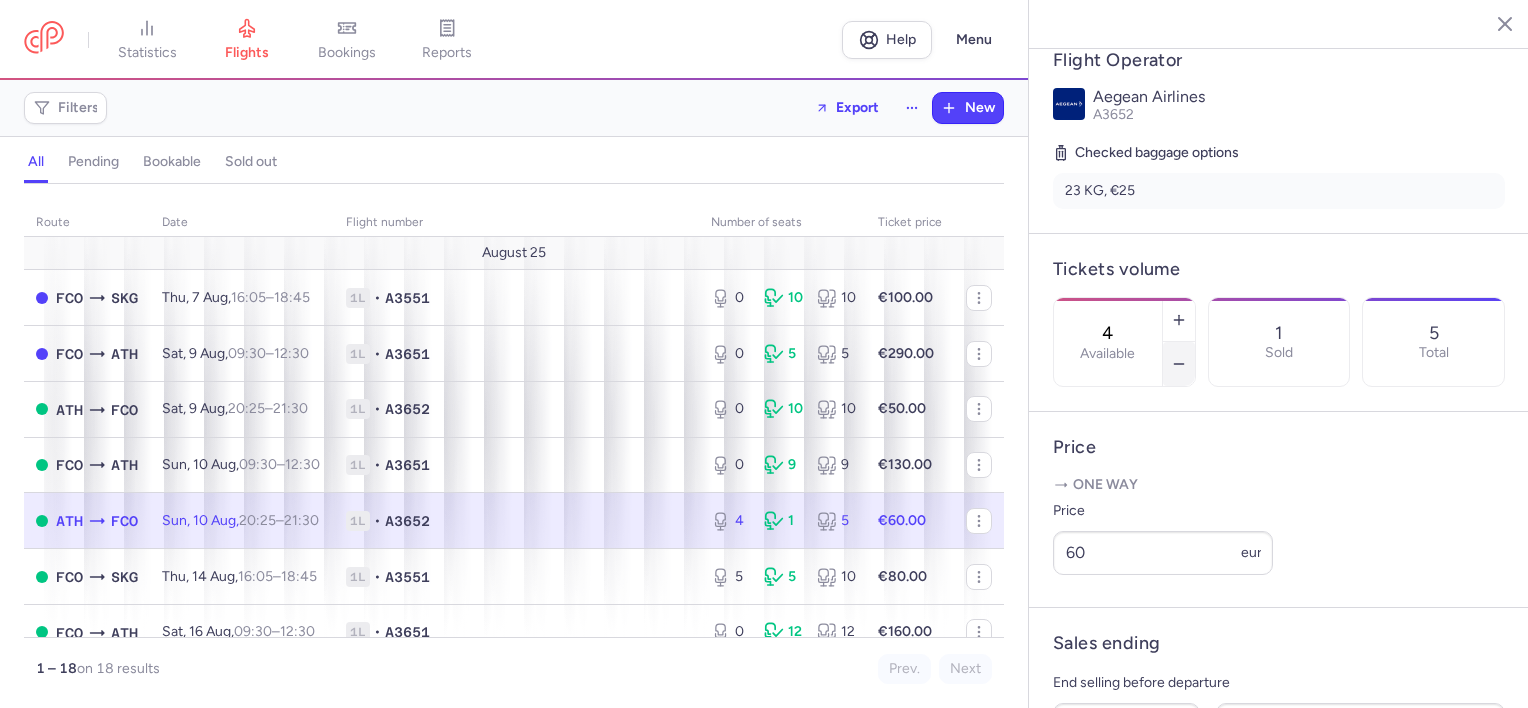 click 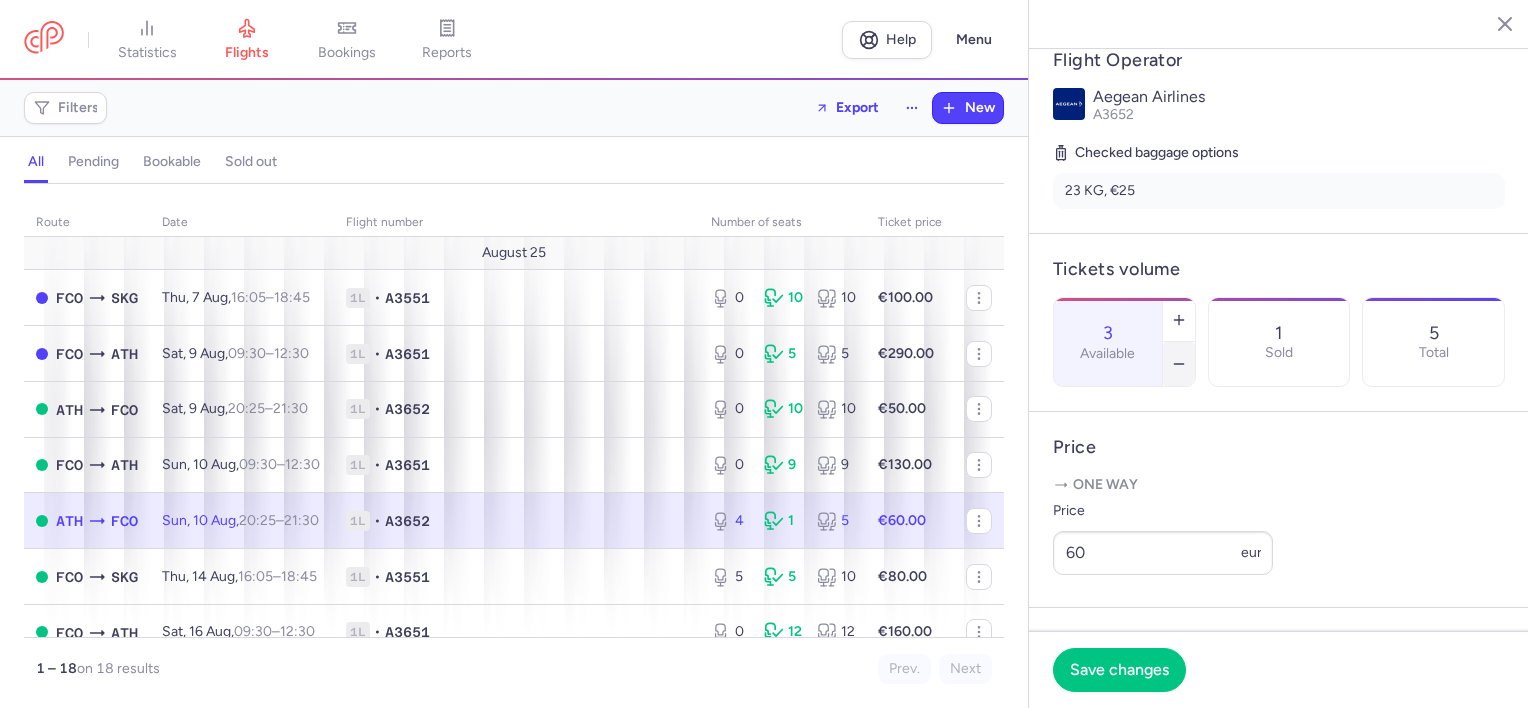 click 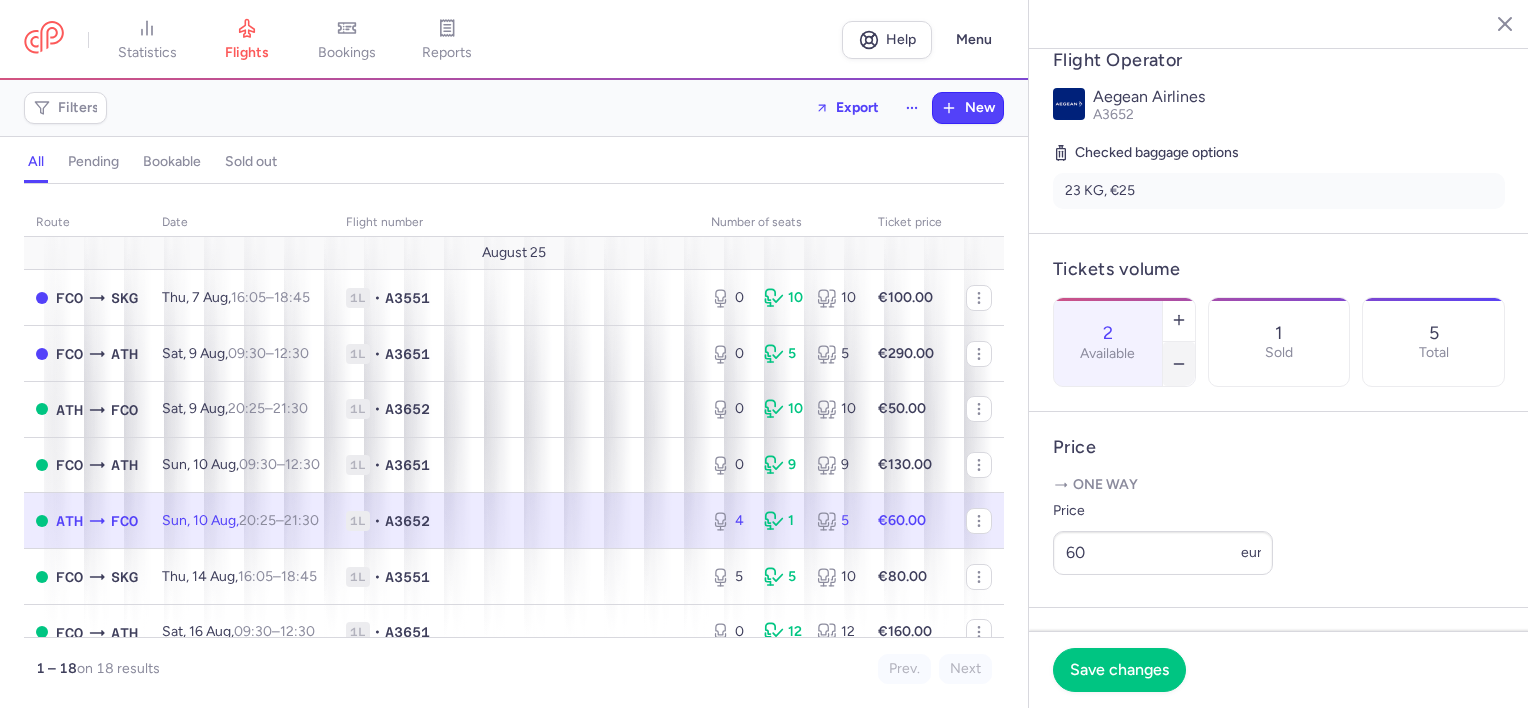 click 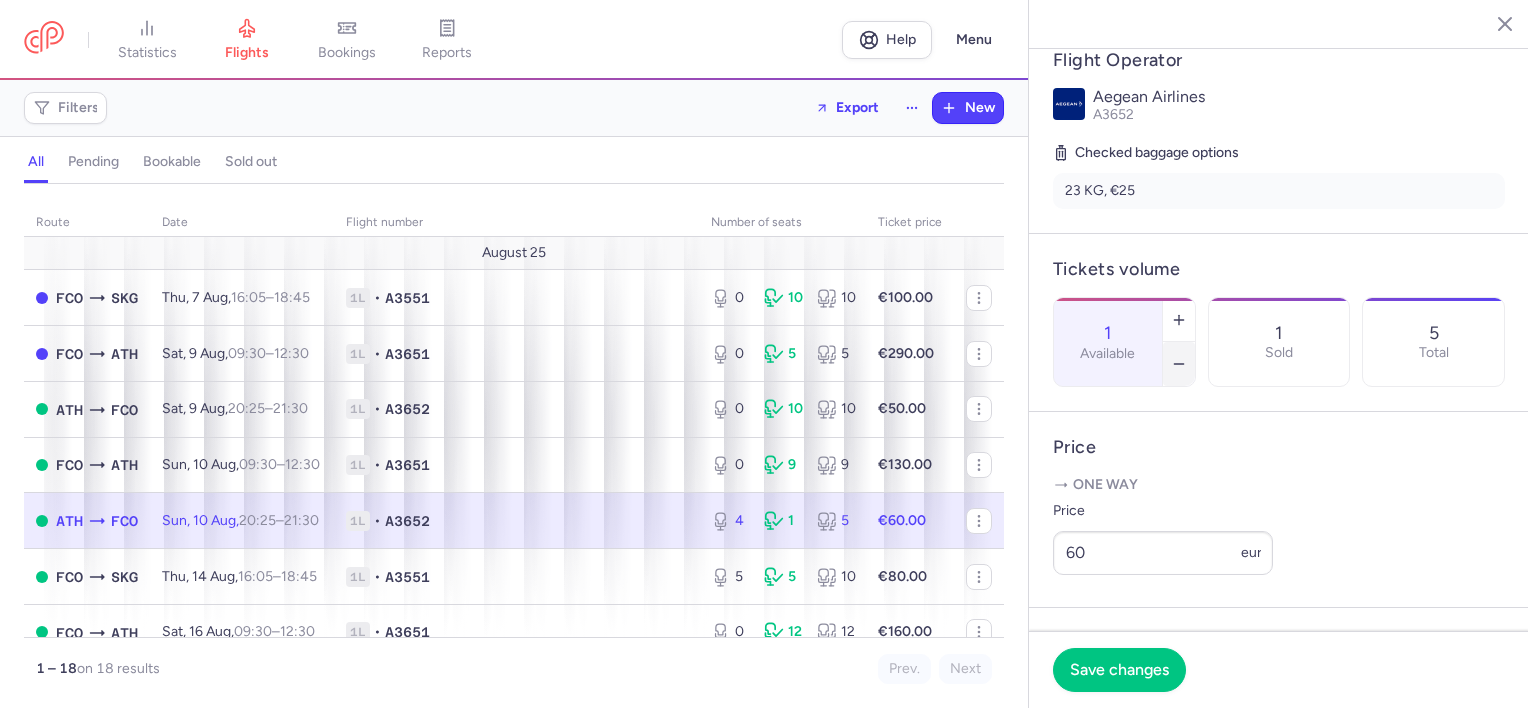 click 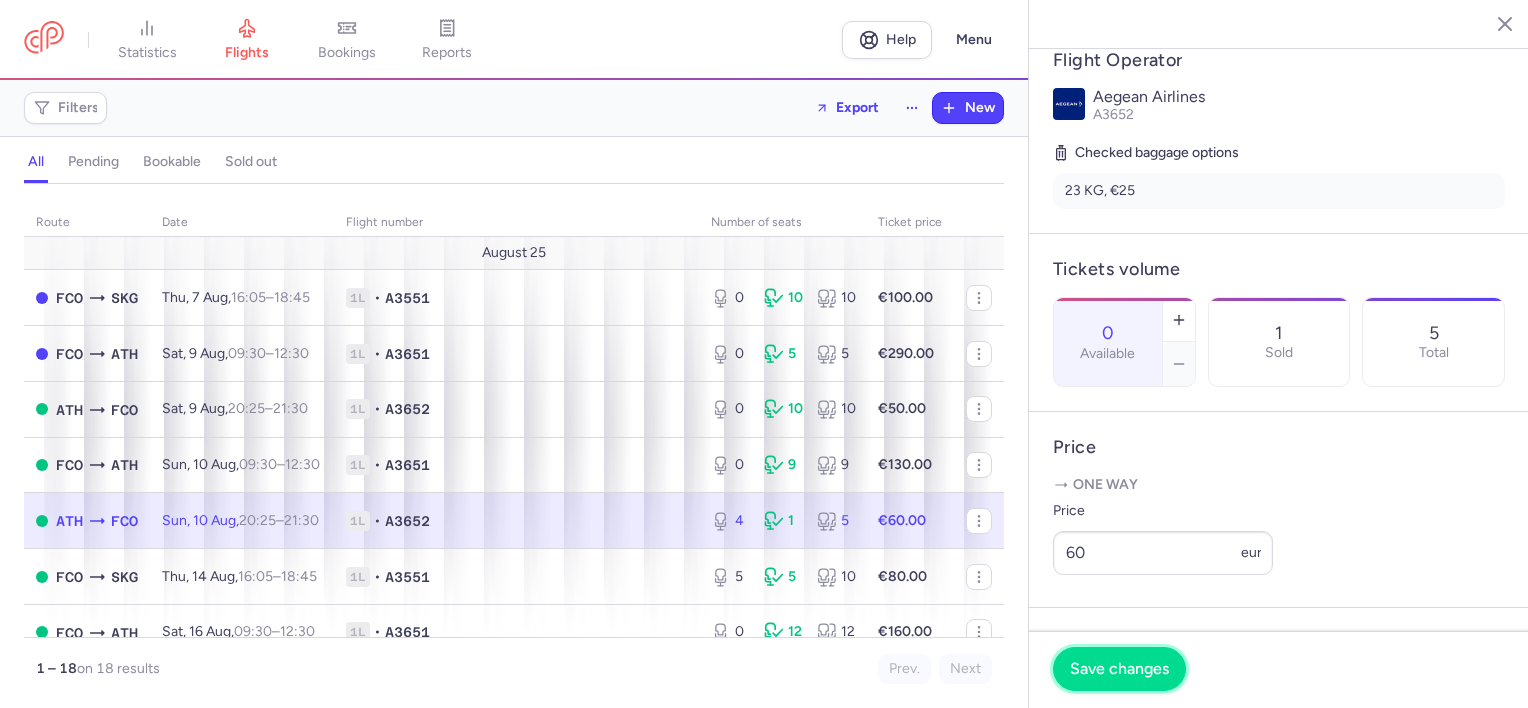 click on "Save changes" at bounding box center [1119, 669] 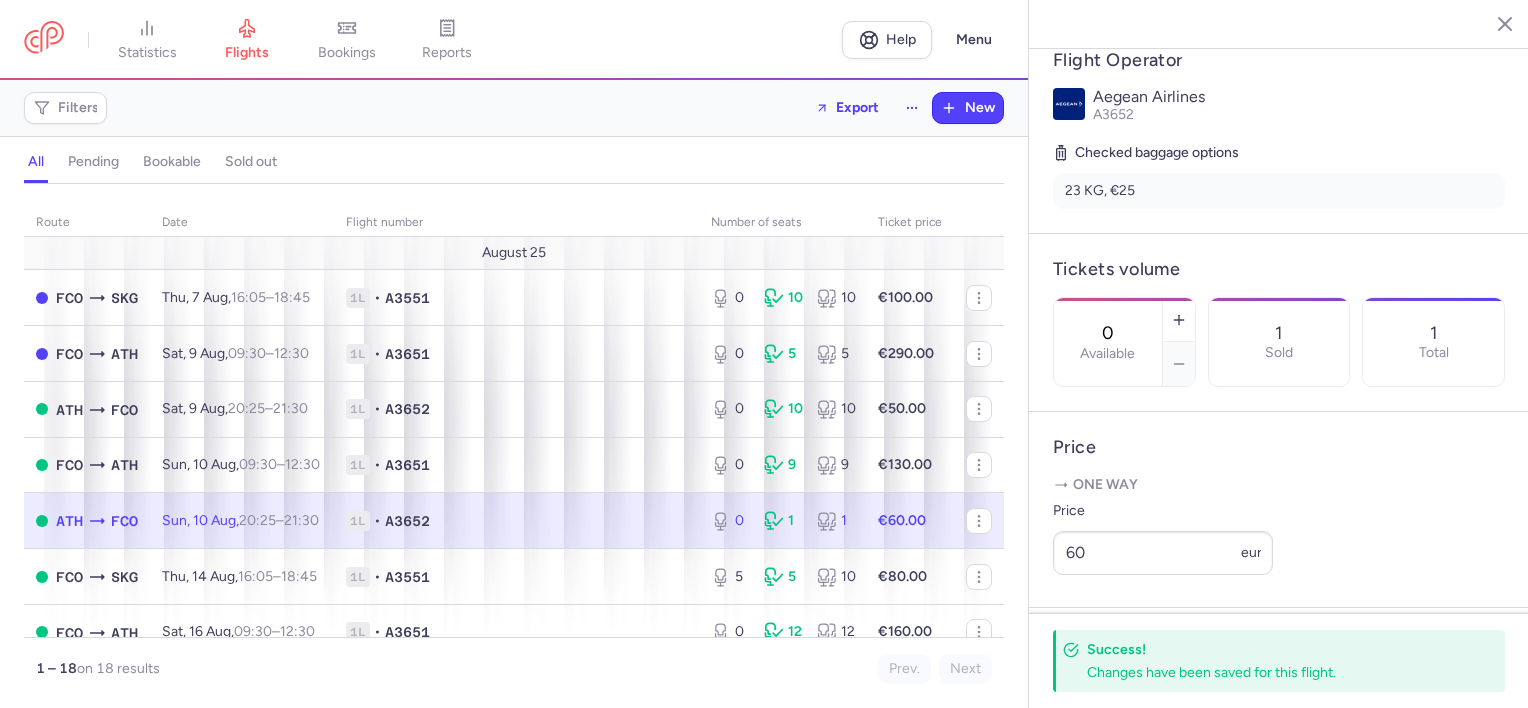 click on "Checked baggage options  23 KG, €25" at bounding box center [1279, 175] 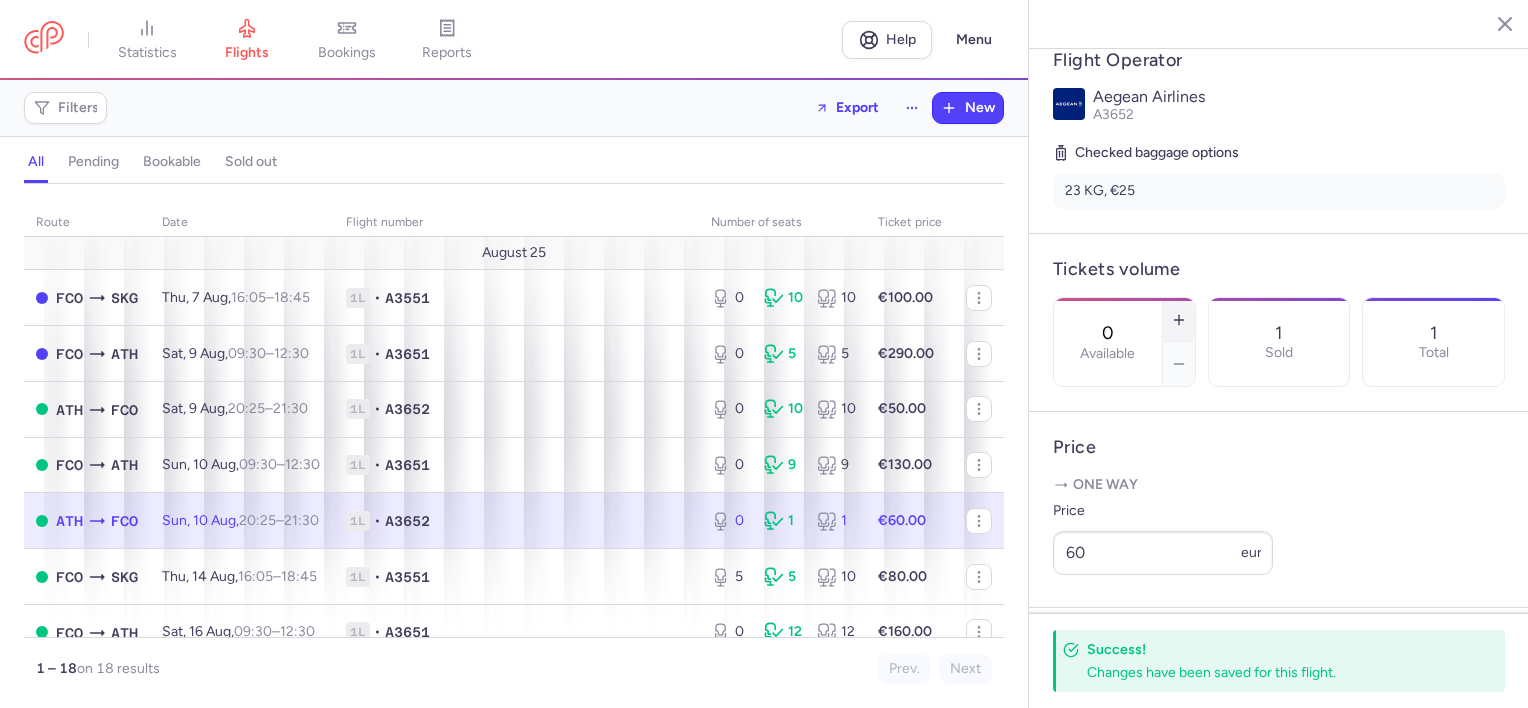 click 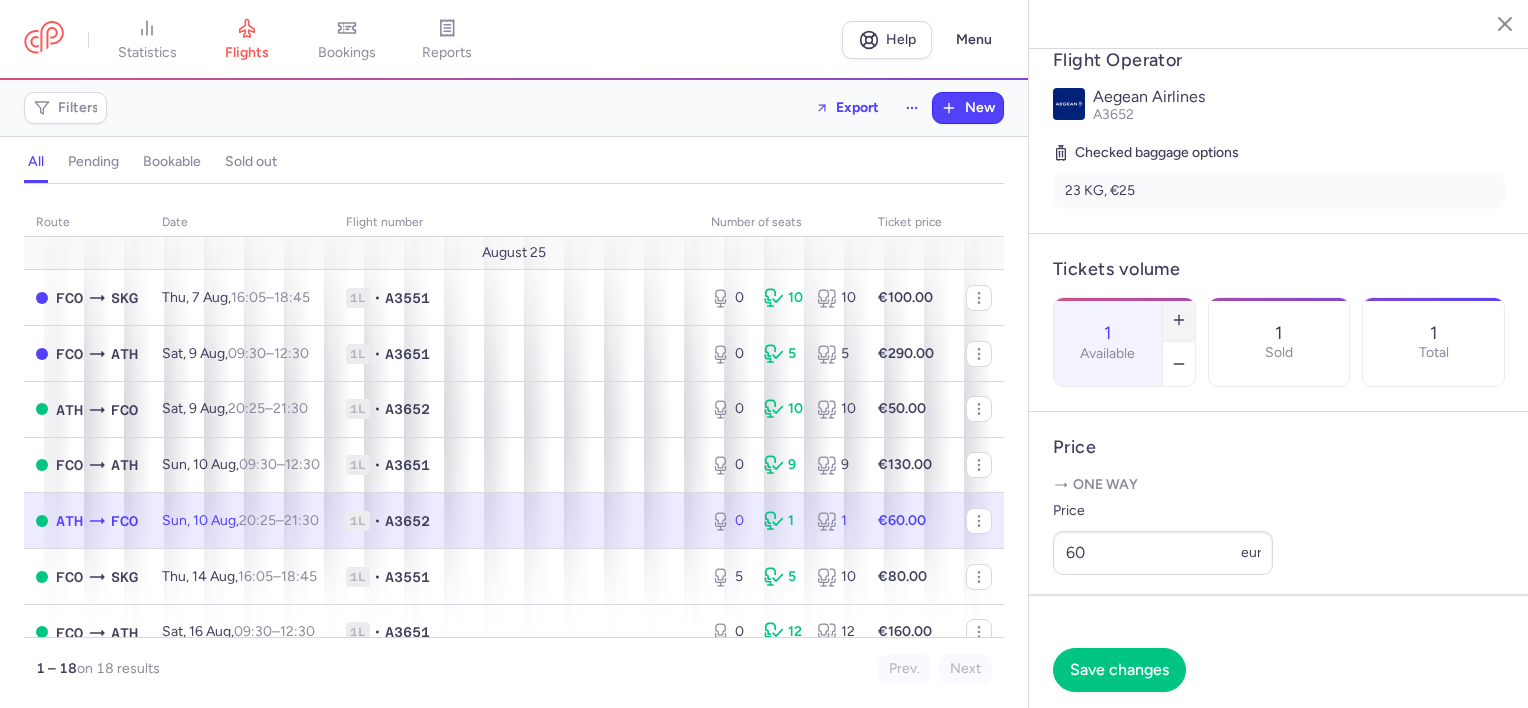 click 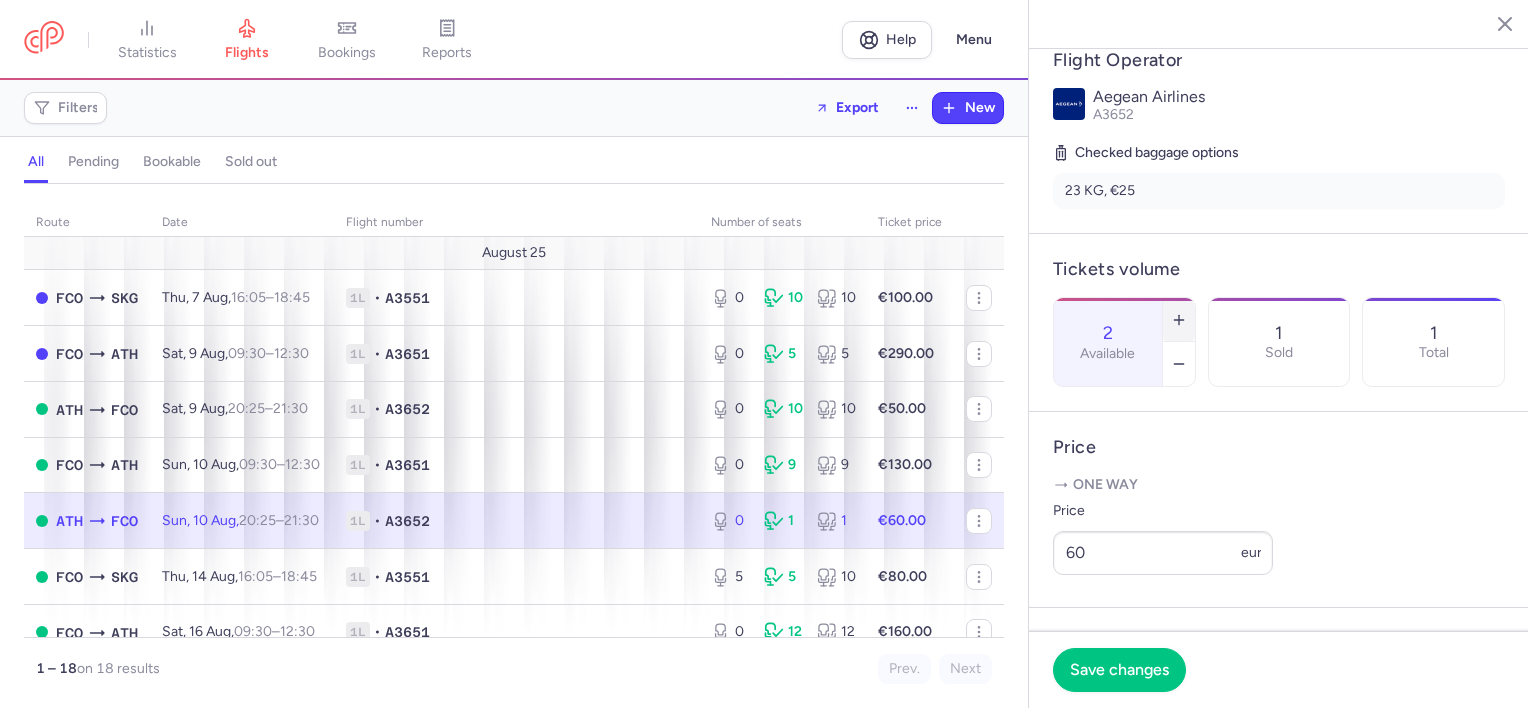 click 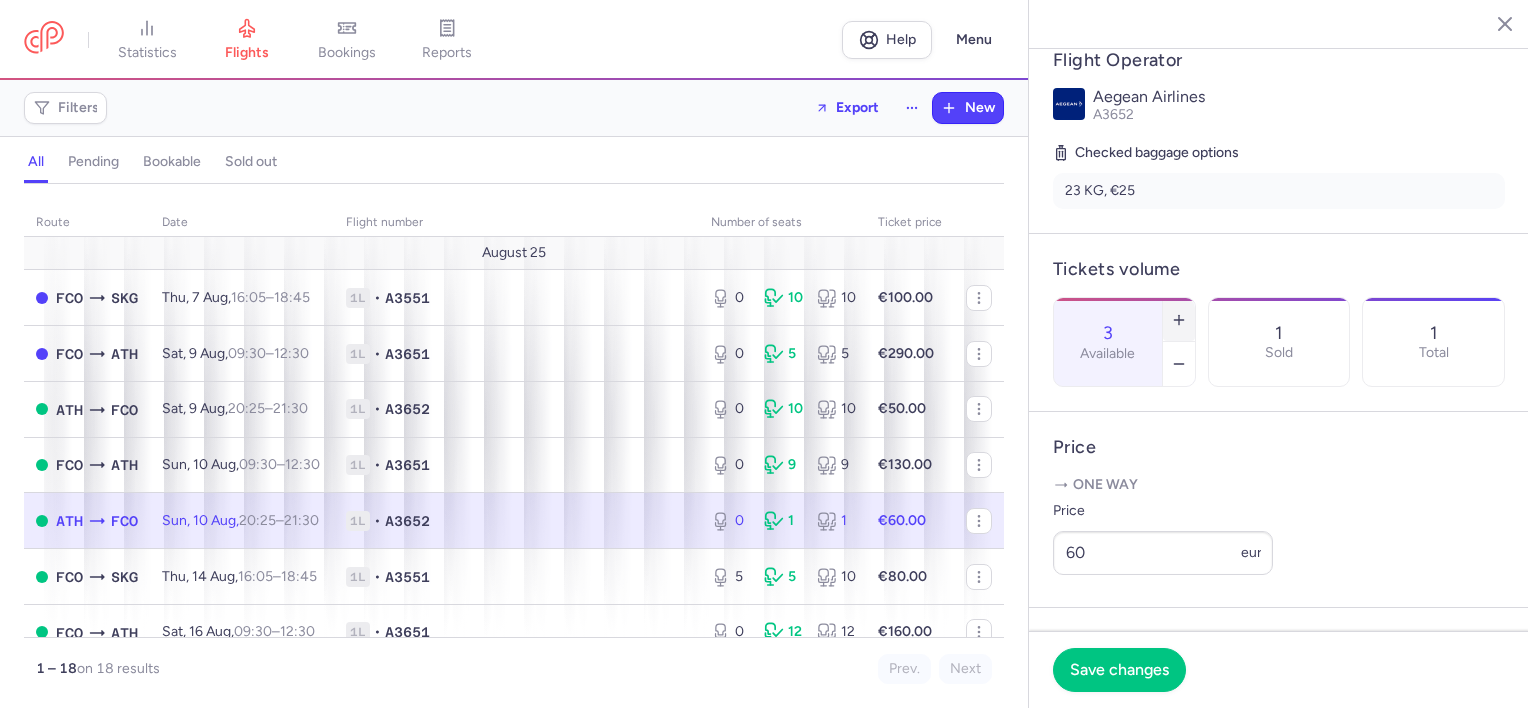 click 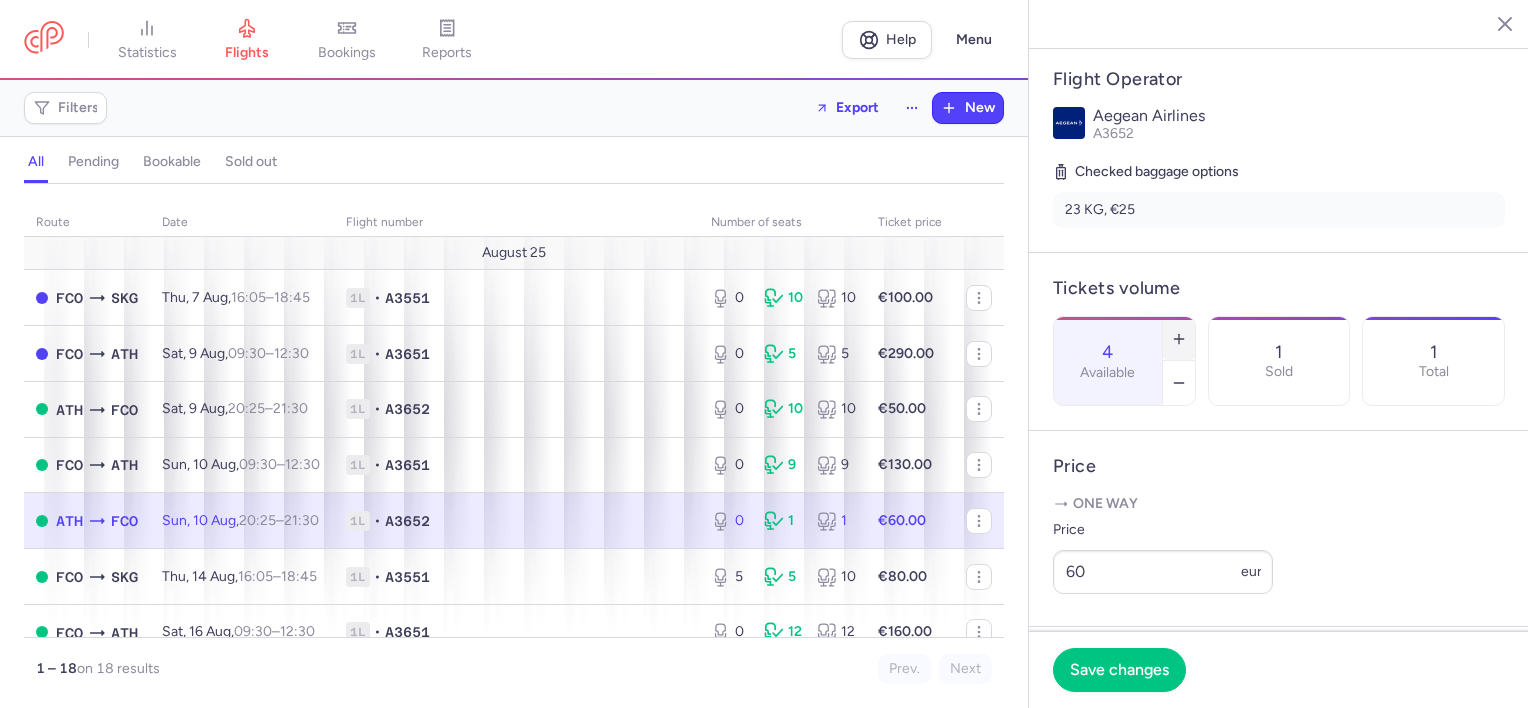 scroll, scrollTop: 600, scrollLeft: 0, axis: vertical 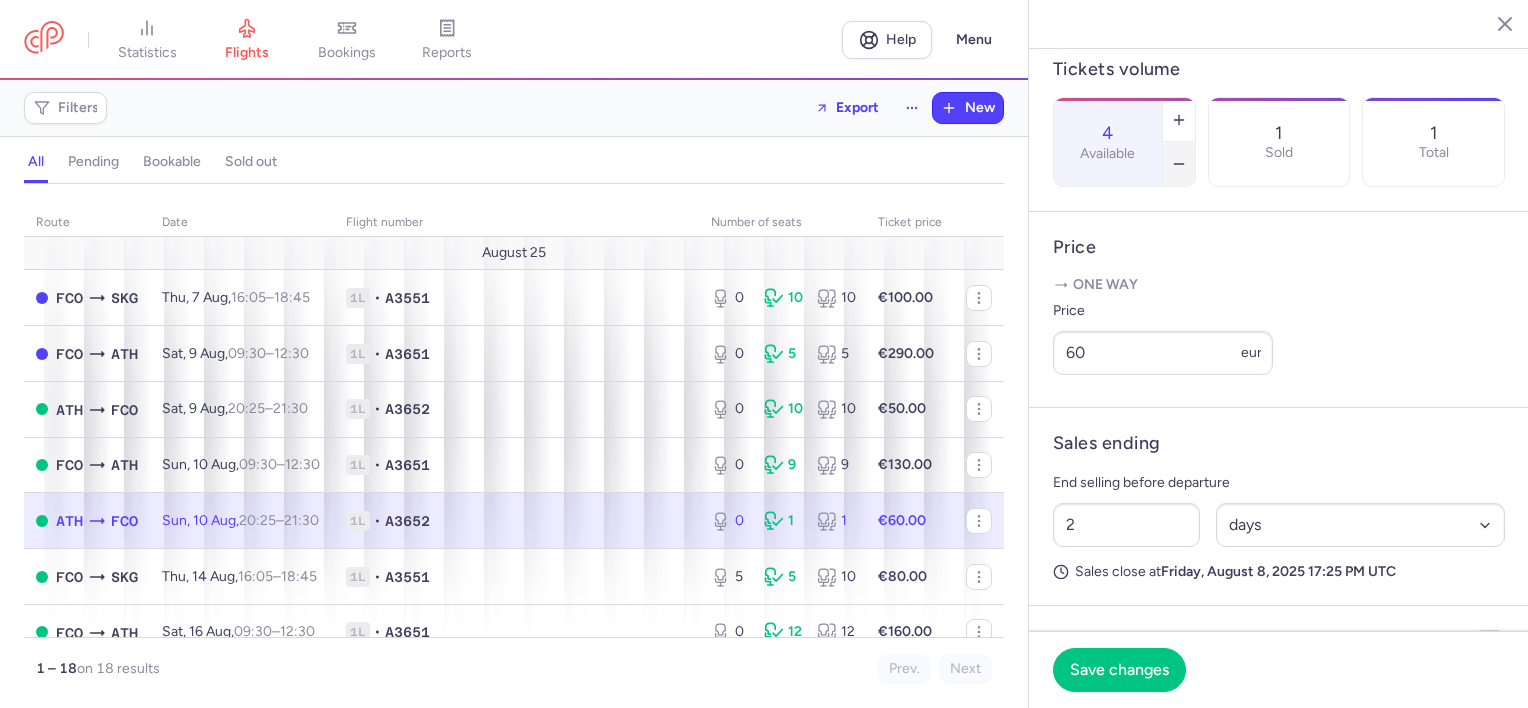 click at bounding box center (1179, 164) 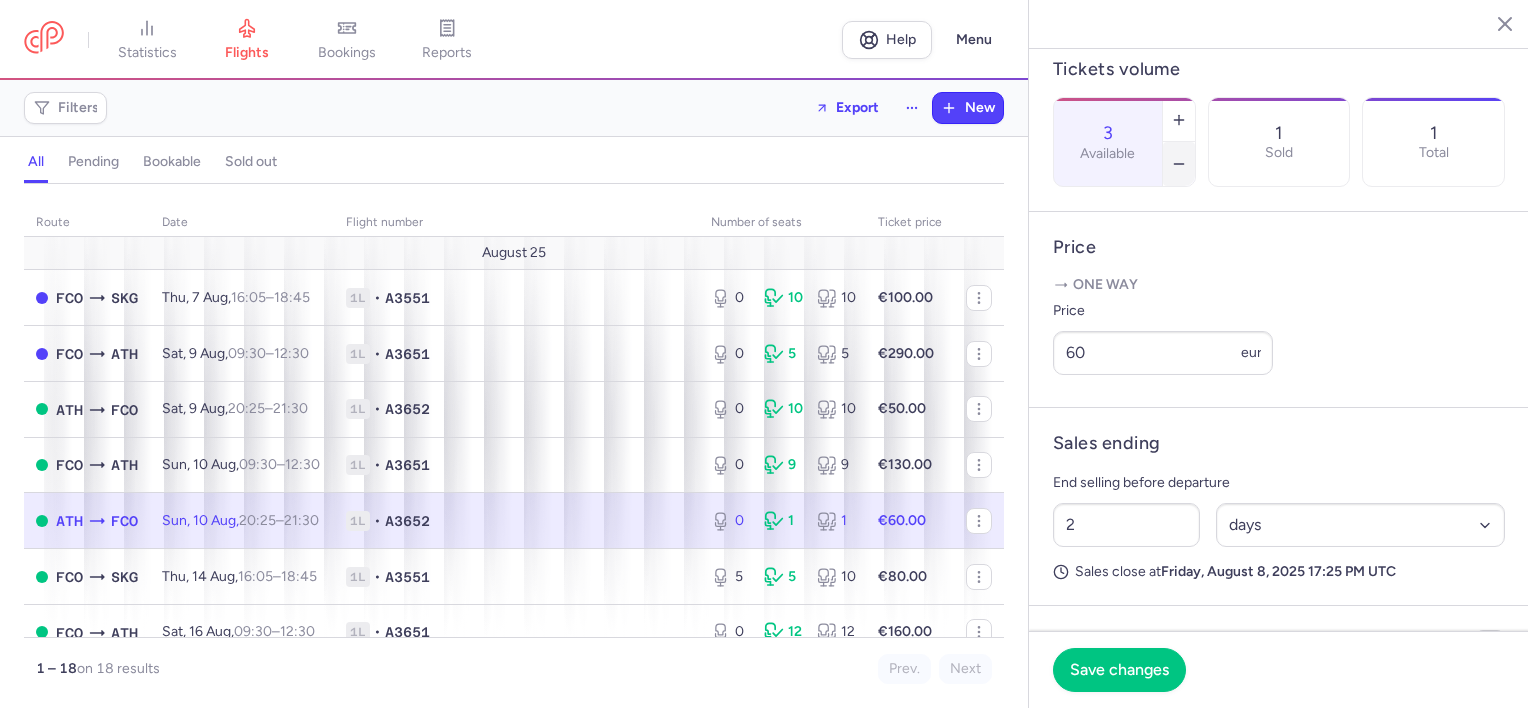 click at bounding box center (1179, 164) 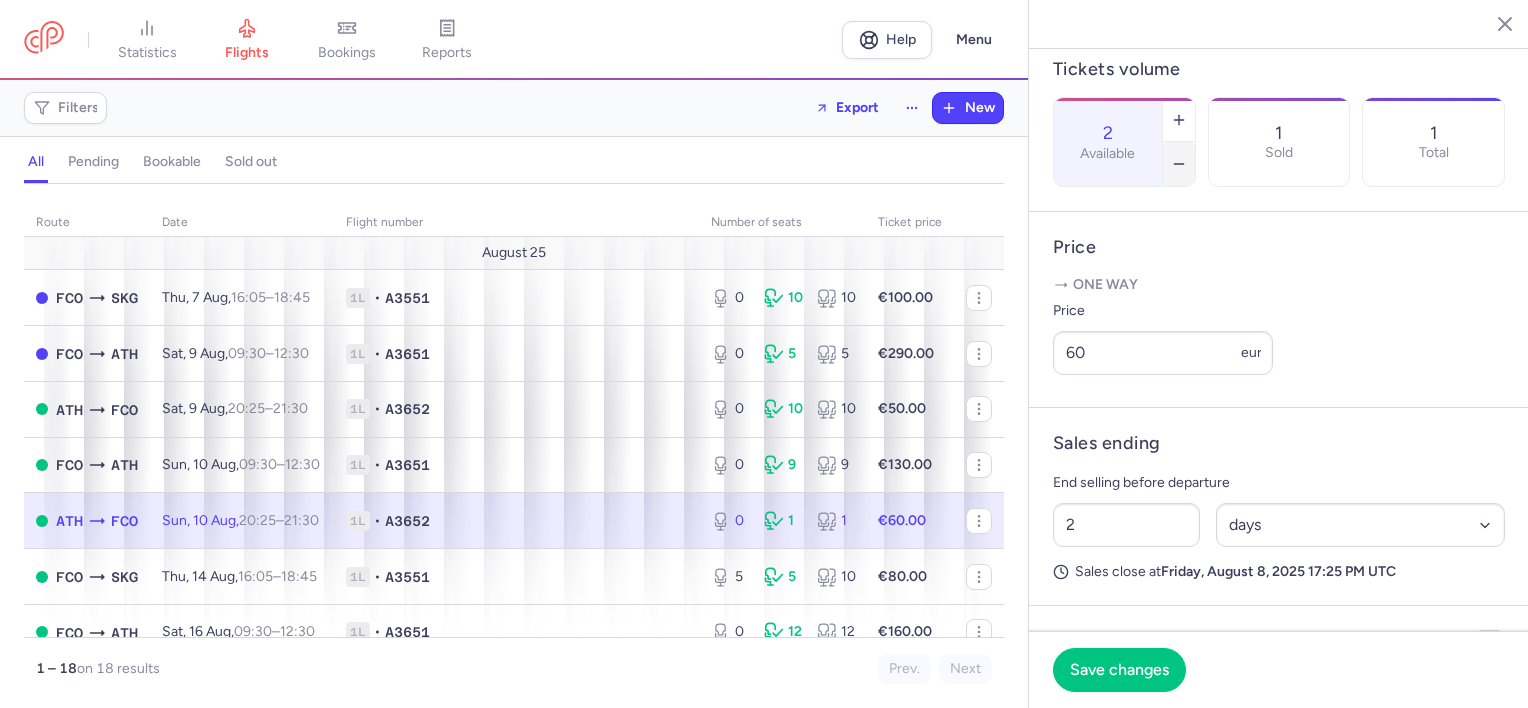 click at bounding box center [1179, 164] 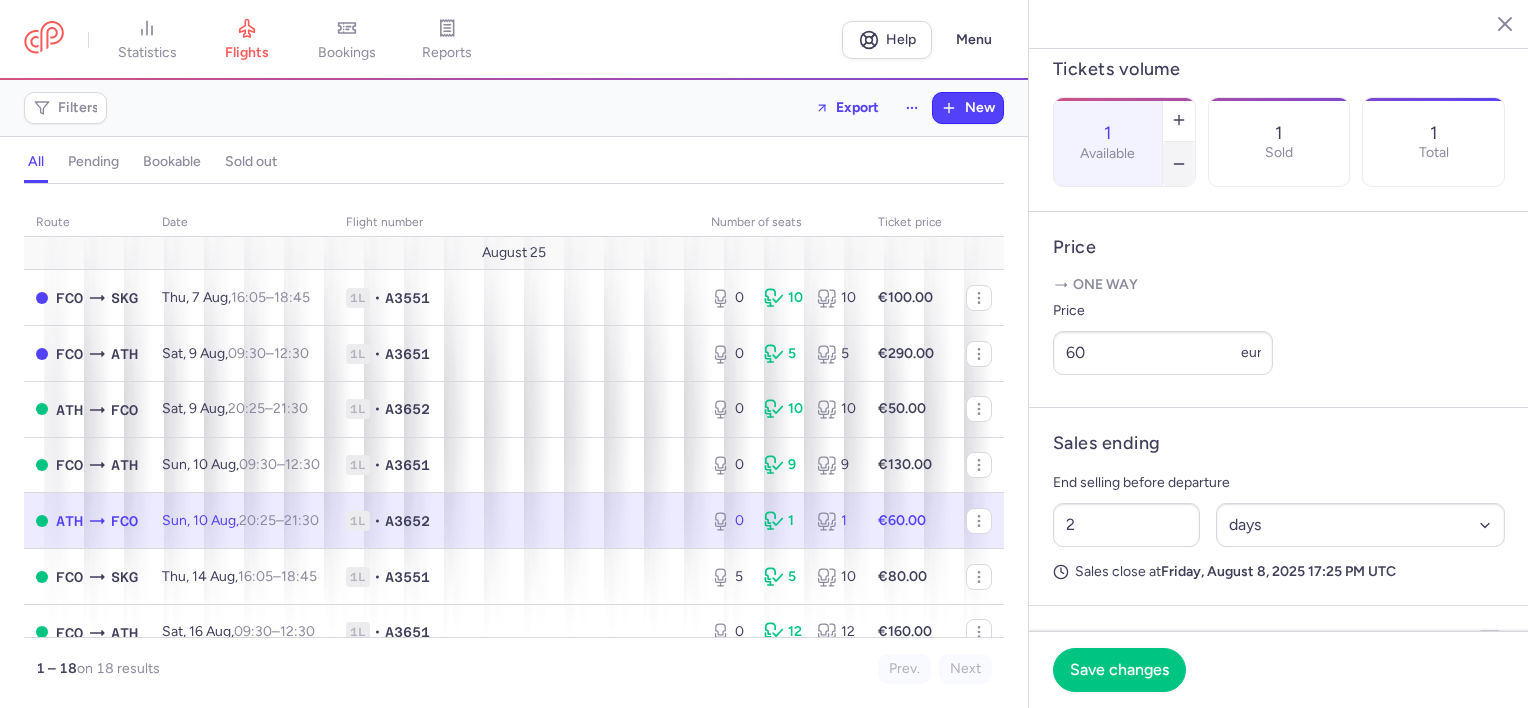 click at bounding box center [1179, 164] 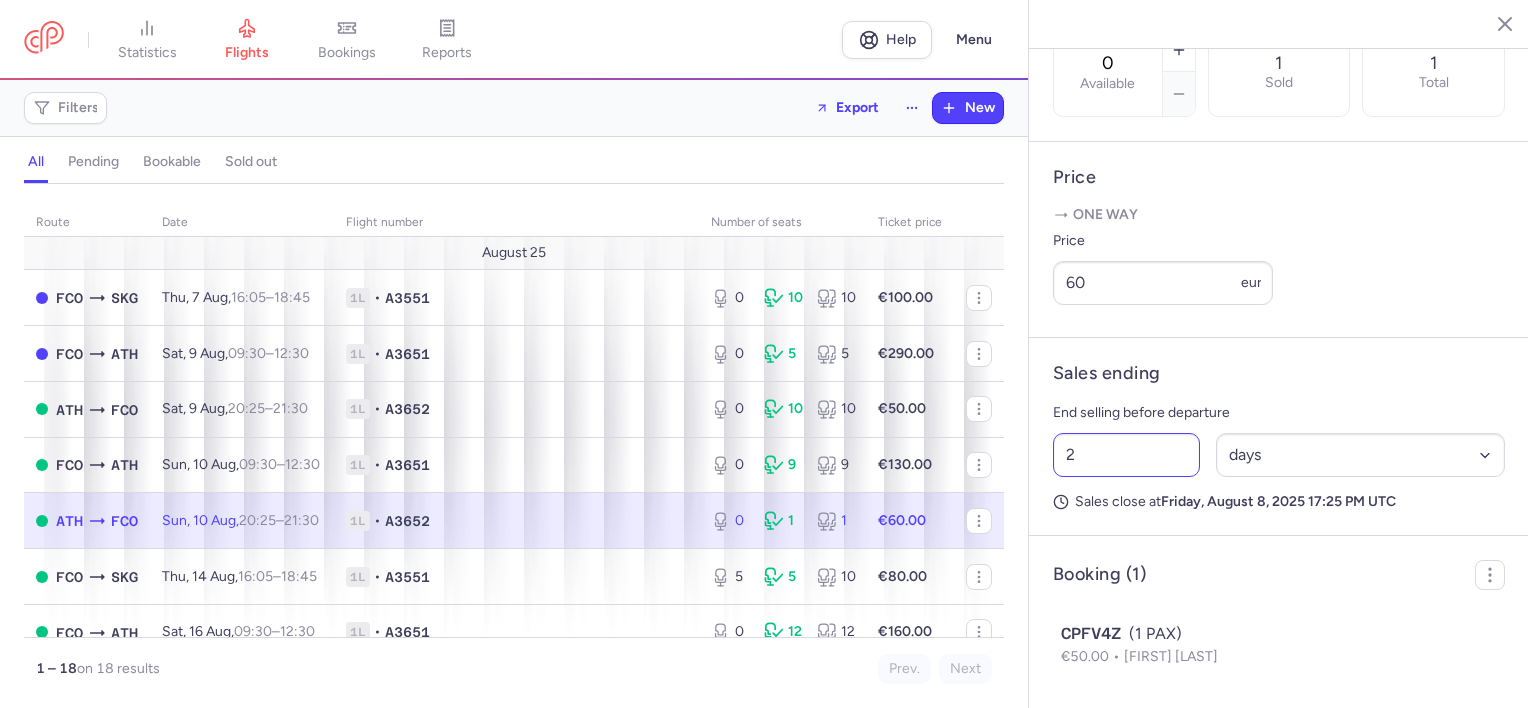 scroll, scrollTop: 722, scrollLeft: 0, axis: vertical 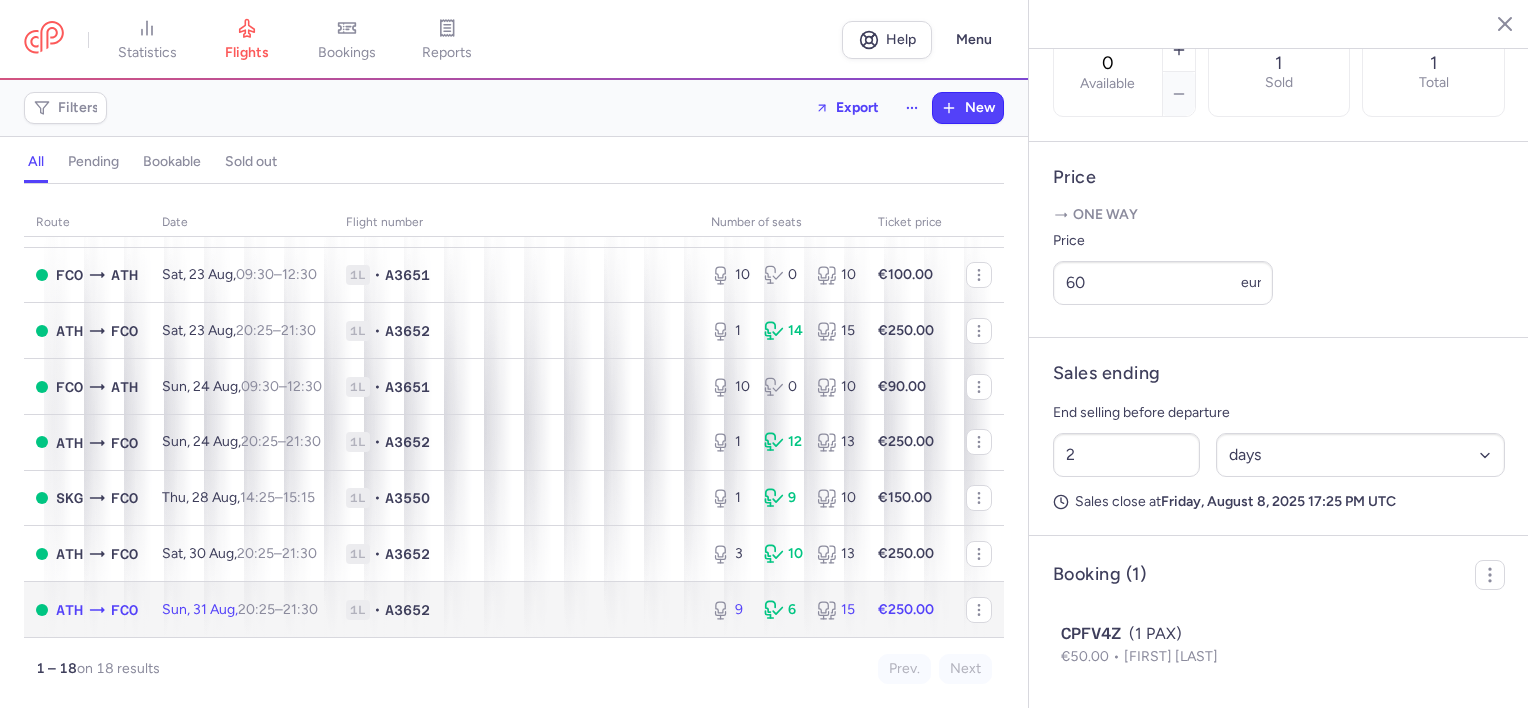 click on "[DAY], [MONTH] [DAY], [TIME] – [TIME] +0" 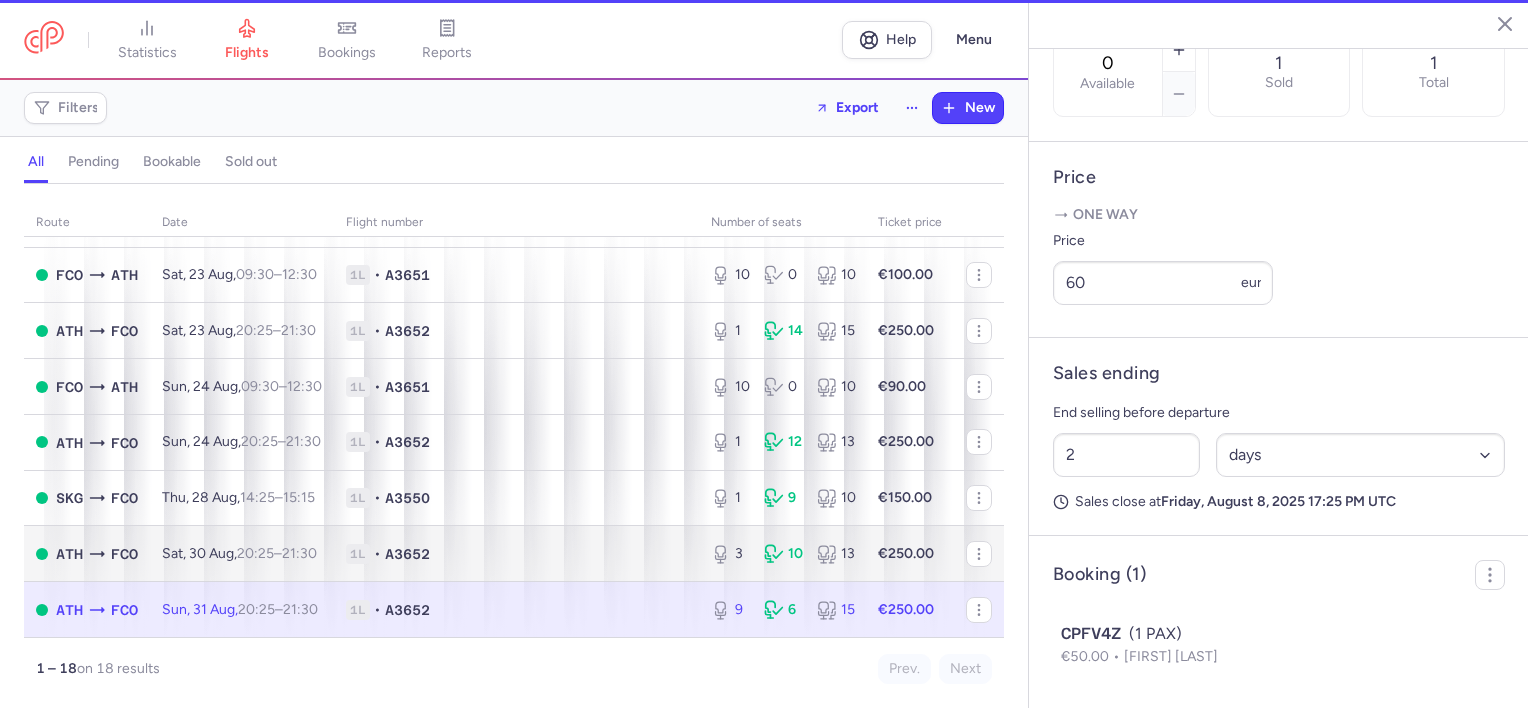 type on "9" 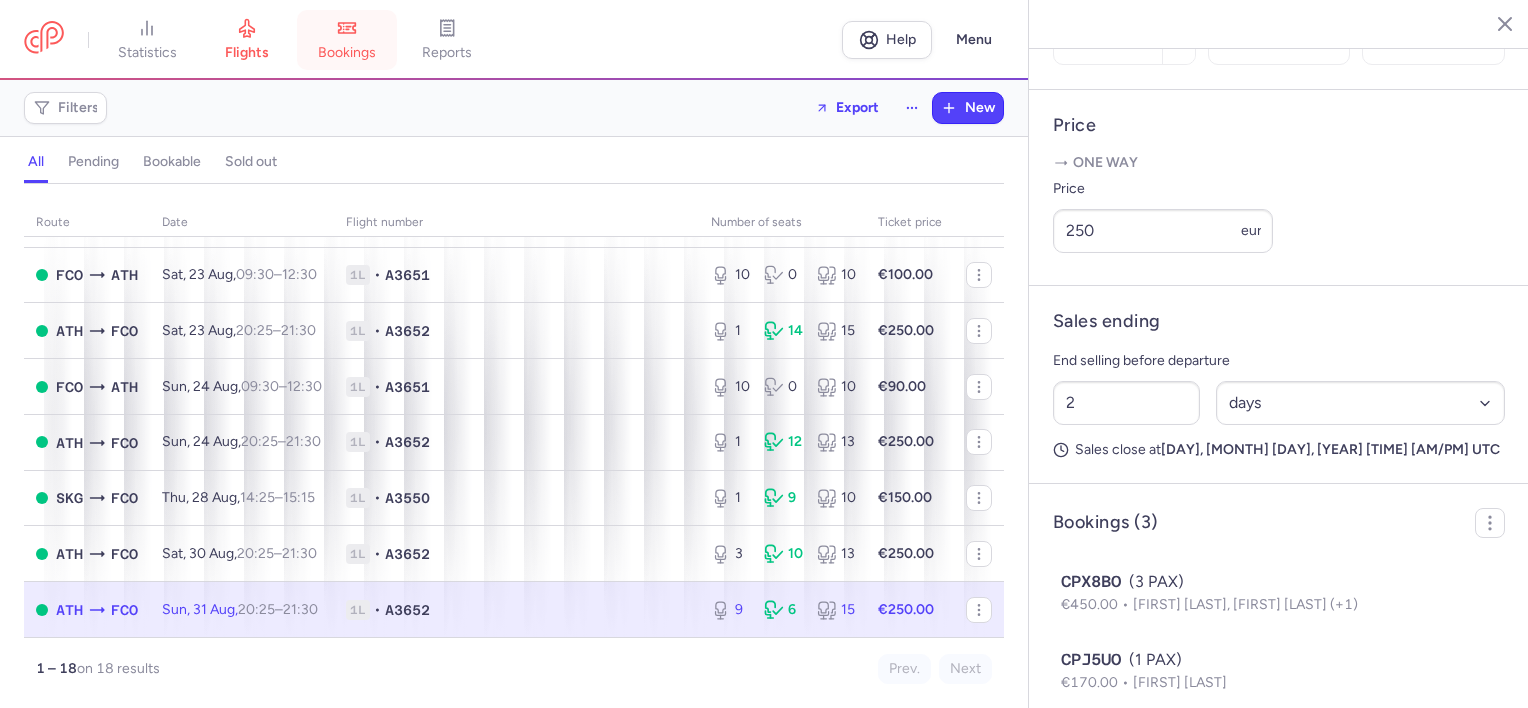 click on "bookings" at bounding box center (347, 40) 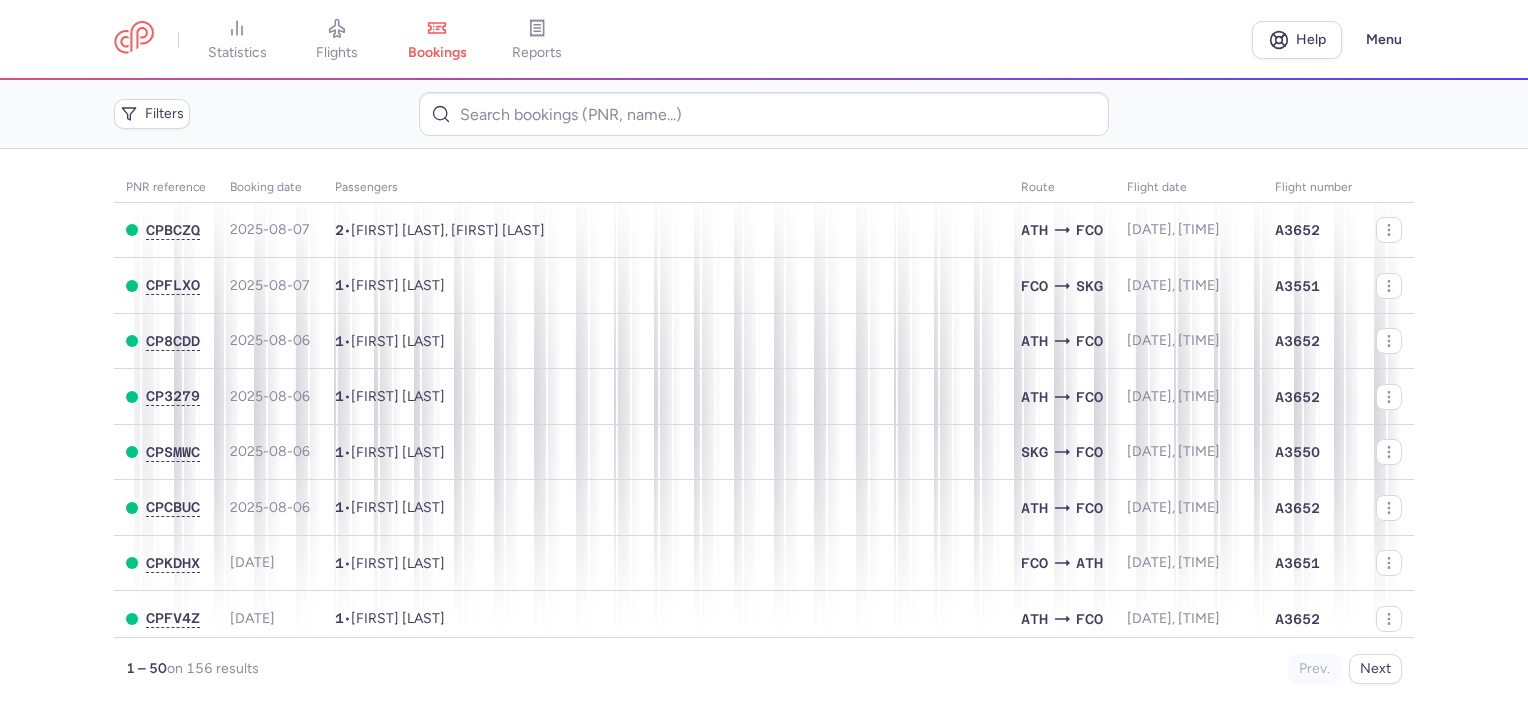 click on "PNR reference Booking date Passengers Route flight date Flight number CPCBZQ [DATE] 2 • [FIRST] [LAST], [FIRST] [LAST] ATH FCO [DATE], [TIME] A3551 CPFLXO [DATE] 1 • [FIRST] [LAST] FCO SKG [DATE], [TIME] A3551 CP8CDD [DATE] 1 • [FIRST] [LAST] ATH FCO [DATE], [TIME] A3652 CP3279 [DATE] 1 • [FIRST] [LAST] ATH FCO [DATE], [TIME] A3652 CPSMWC [DATE] 1 • [FIRST] [LAST] SKG FCO [DATE], [TIME] A3550 CPCBUC [DATE] 1 • [FIRST] [LAST] ATH FCO [DATE], [TIME] A3652 CPKDHX [DATE] 1 • [FIRST] [LAST] FCO ATH [DATE], [TIME] A3651 CPFV4Z [DATE] 1 • [FIRST] [LAST] ATH FCO [DATE], [TIME] A3652 CPJX75 [DATE] 2 • [FIRST] [LAST], [FIRST] [LAST] SKG FCO [DATE], [TIME] A3550 CPAE83 [DATE] 1 • [FIRST] [LAST] ATH FCO [DATE], [TIME] A3652 CPEKQG [DATE] 1 • [FIRST] [LAST] ATH FCO [DATE], [TIME] A3652 CPPPUI [DATE] 1 • ATH FCO A3652 1" at bounding box center [764, 428] 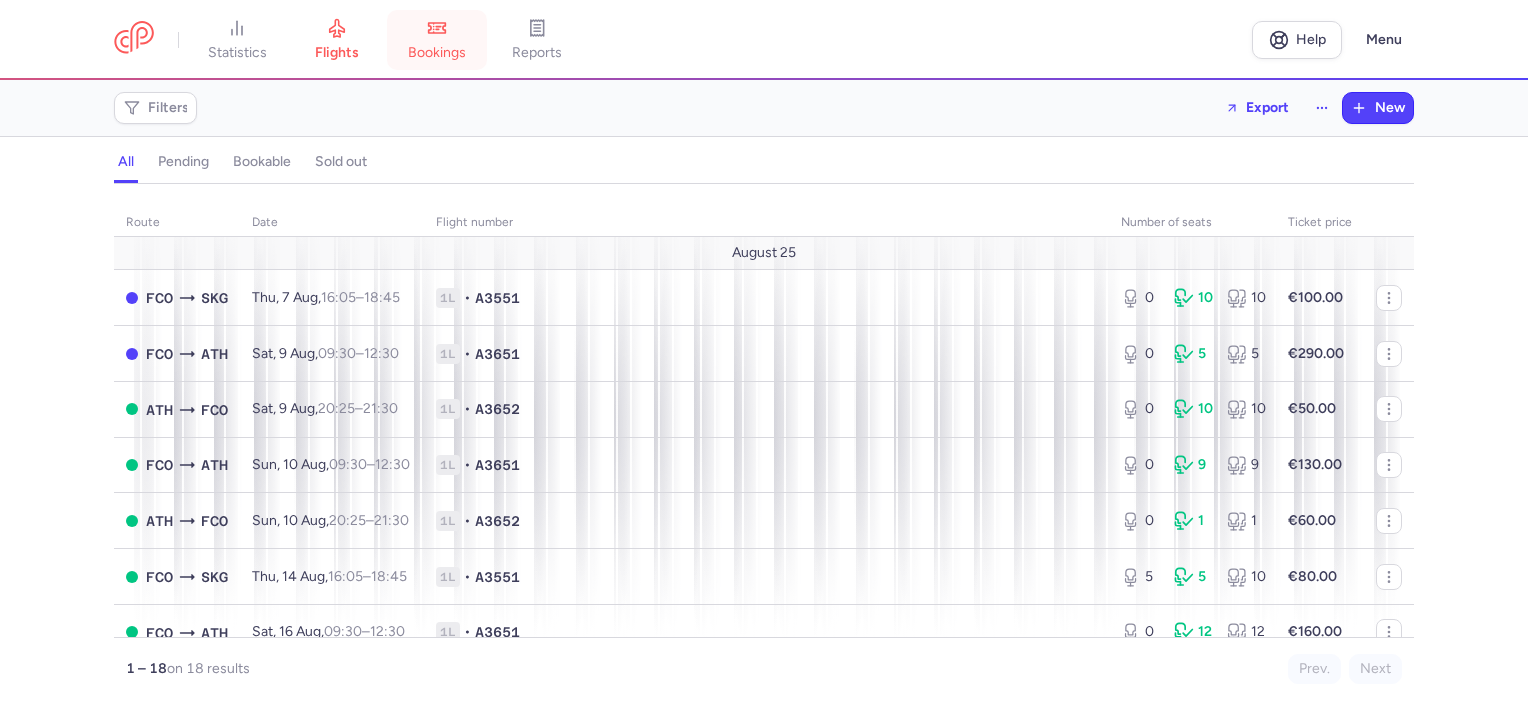 scroll, scrollTop: 0, scrollLeft: 0, axis: both 